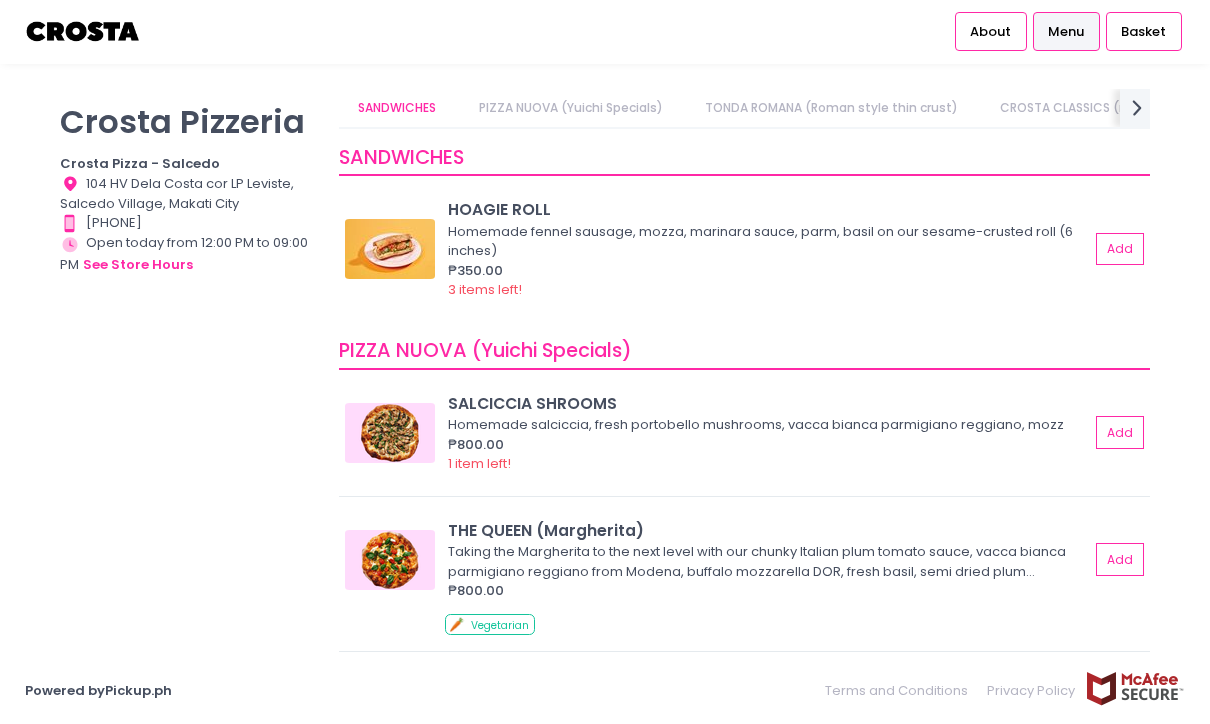 scroll, scrollTop: 0, scrollLeft: 0, axis: both 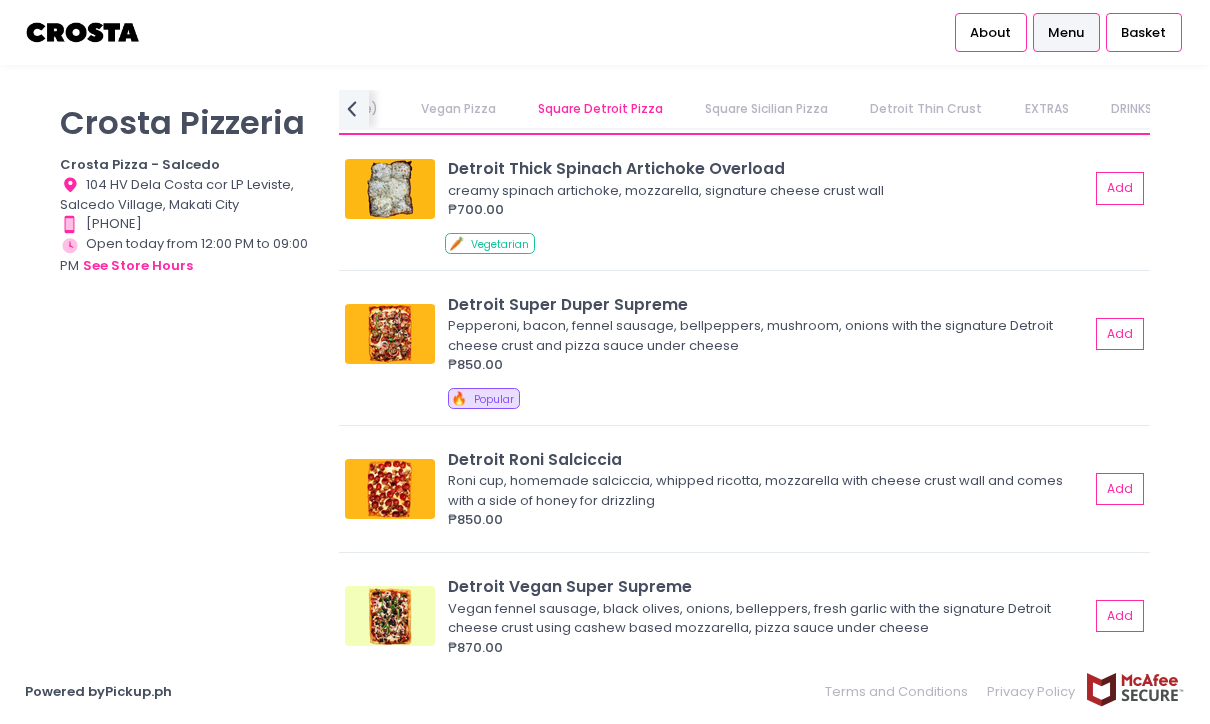 click on "Add" at bounding box center (1120, 489) 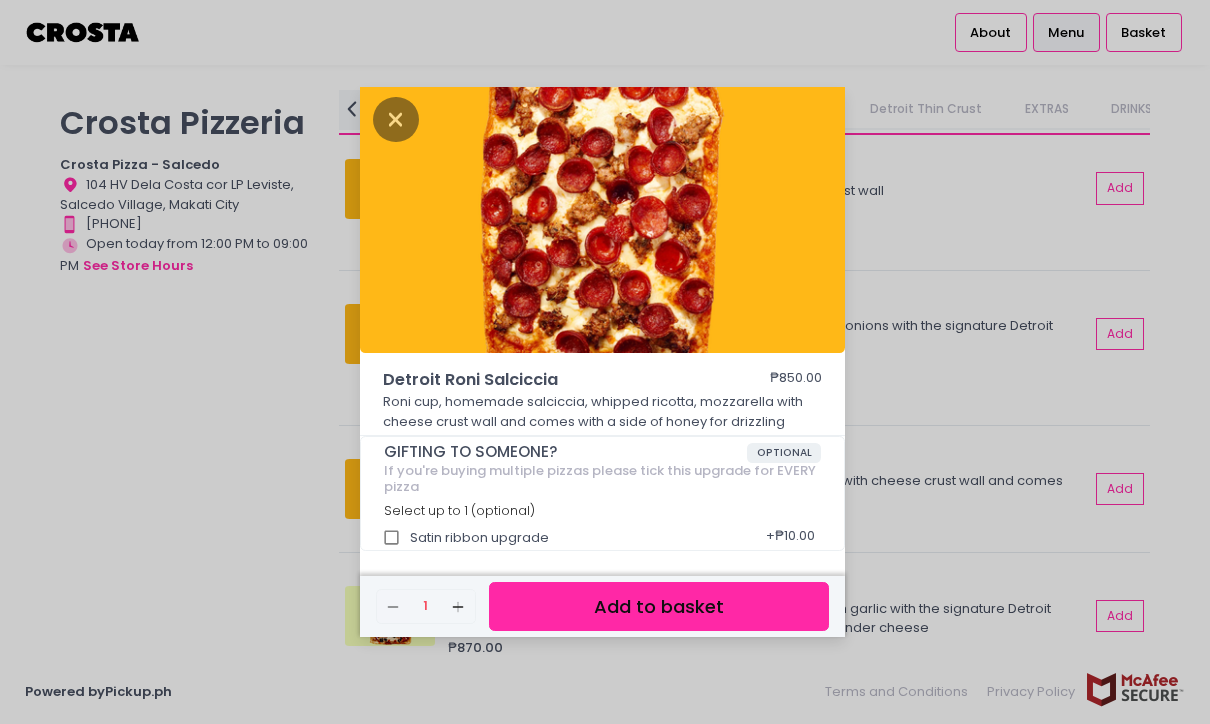 click on "Add to basket" at bounding box center (659, 606) 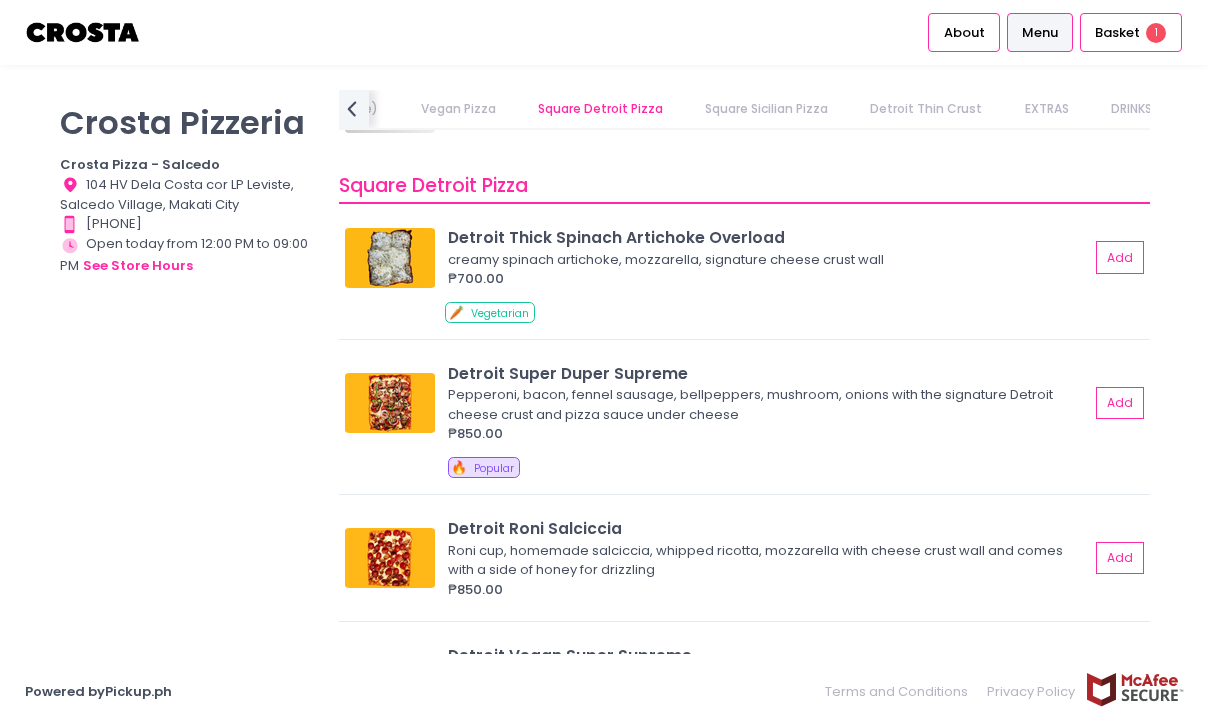 click on "Add" at bounding box center (1120, 257) 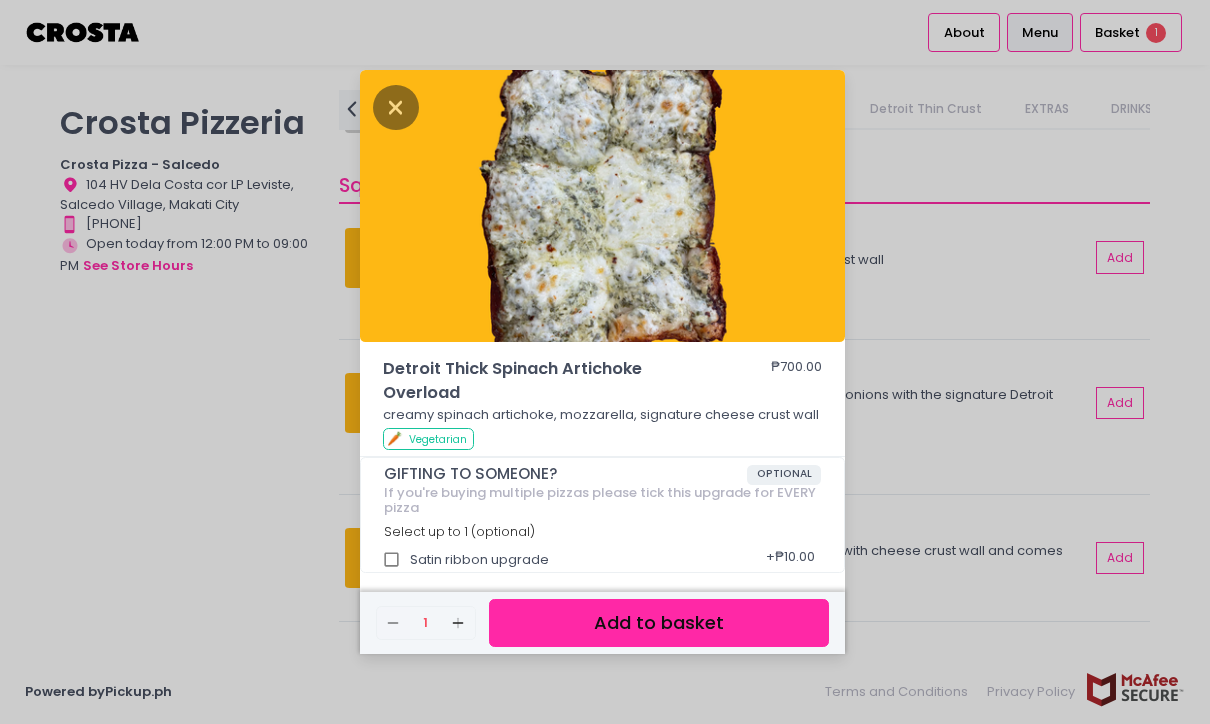 click on "Add to basket" at bounding box center (659, 623) 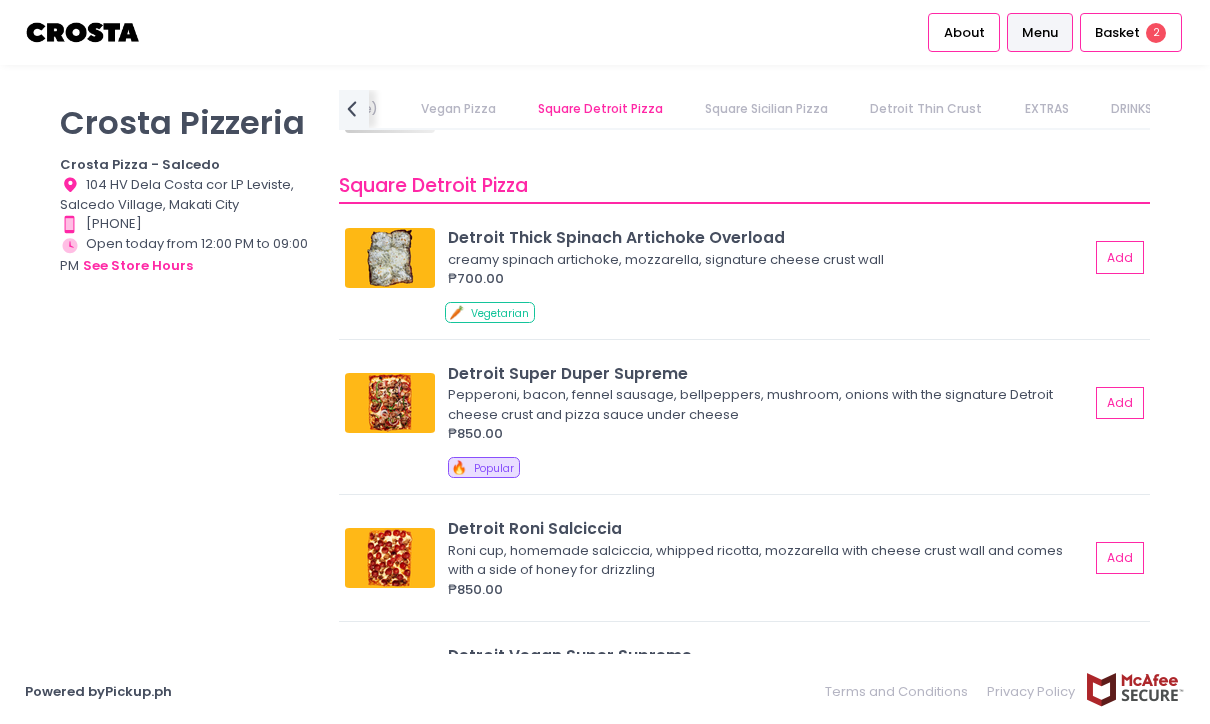 click on "EXTRAS" at bounding box center (1046, 109) 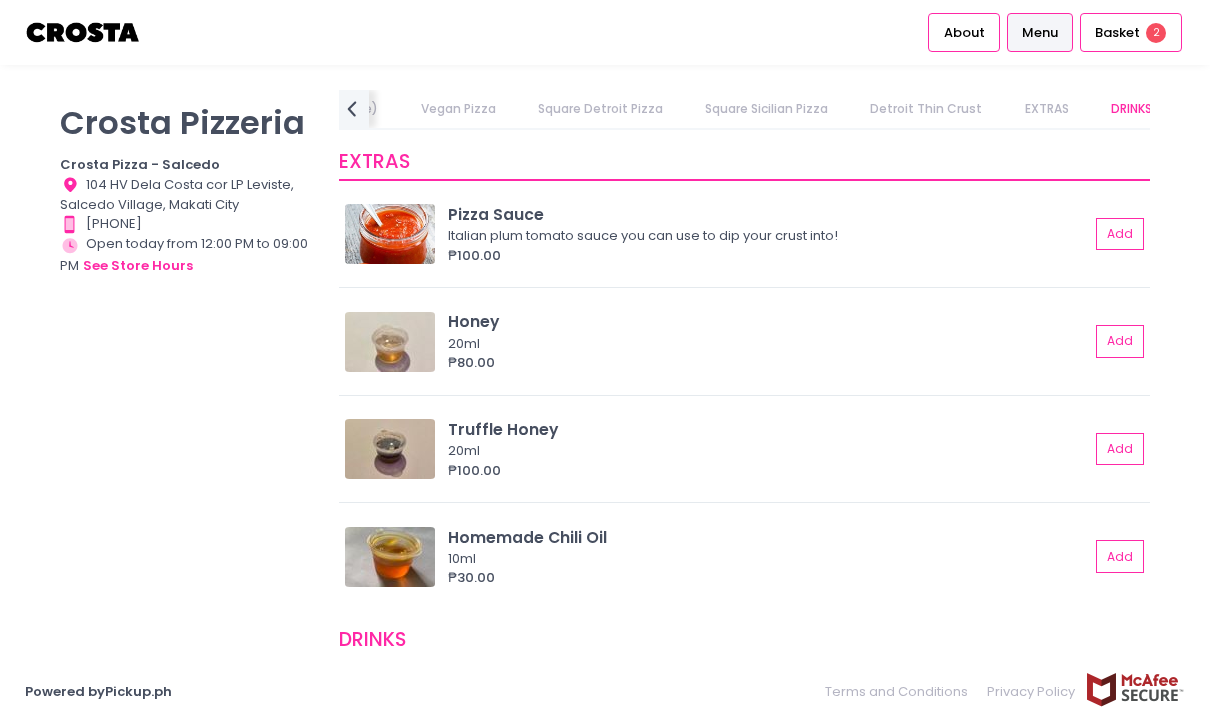 click on "Add" at bounding box center (1120, 341) 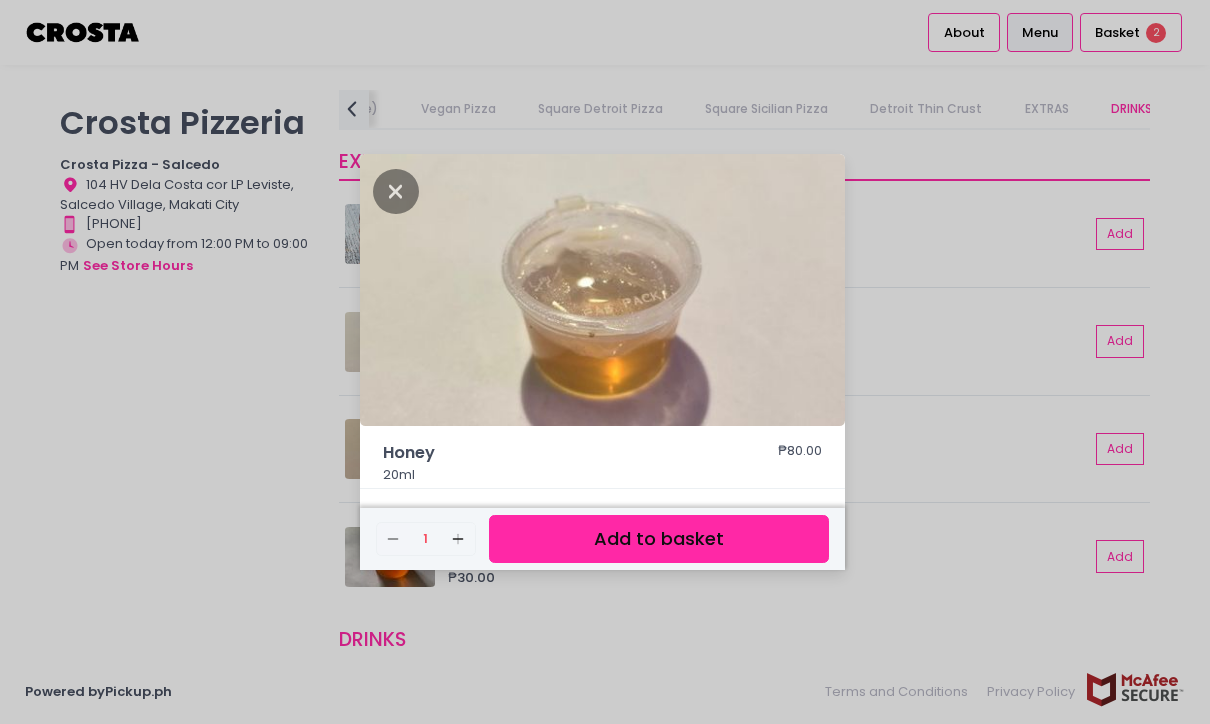 click on "Add to basket" at bounding box center [659, 539] 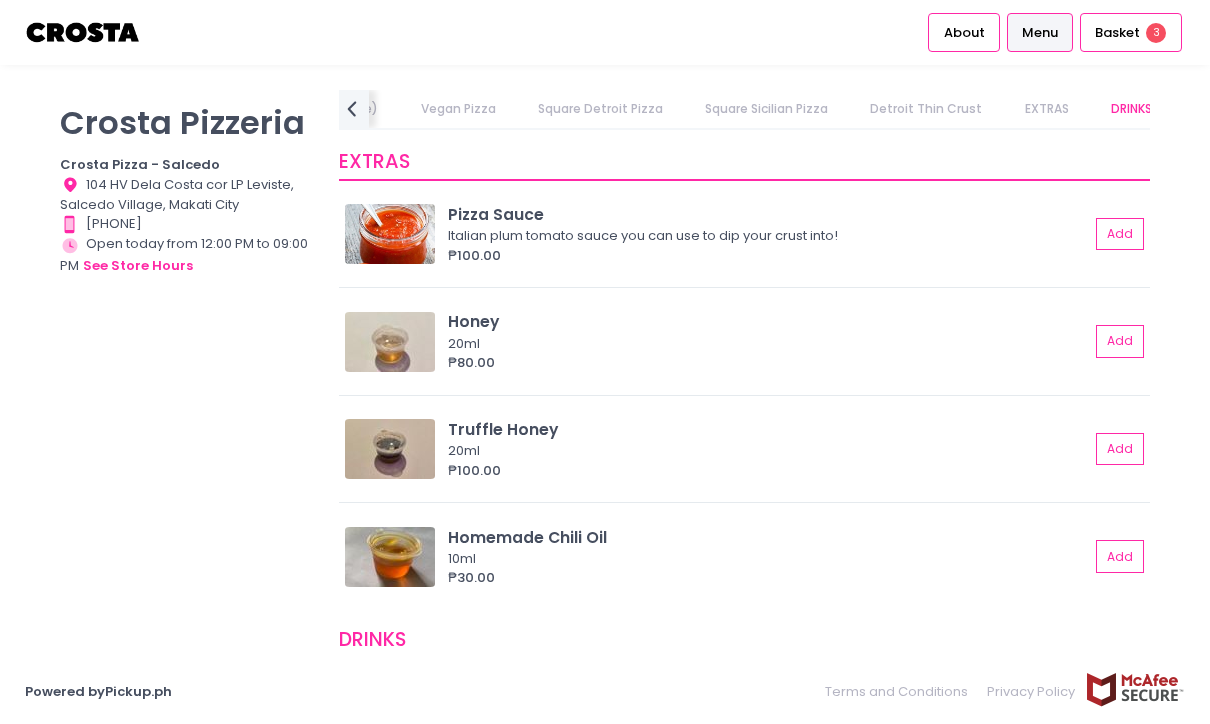 click on "Add" at bounding box center [1120, 449] 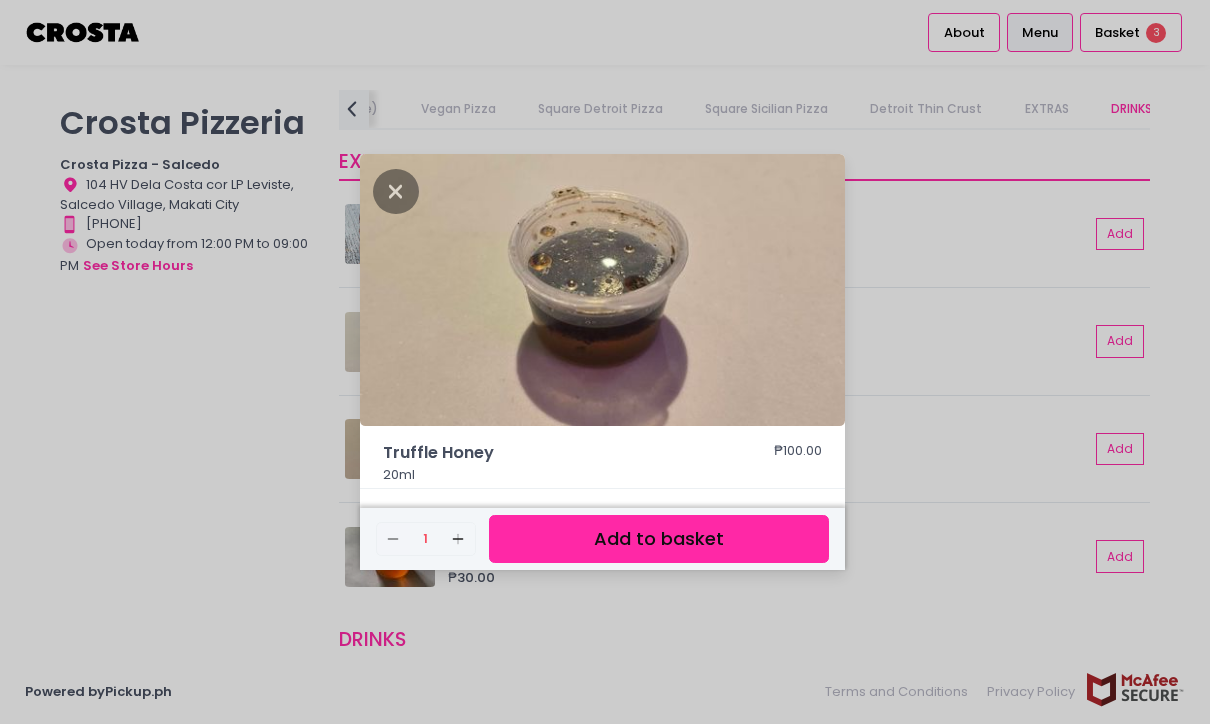 click on "Add to basket" at bounding box center [659, 539] 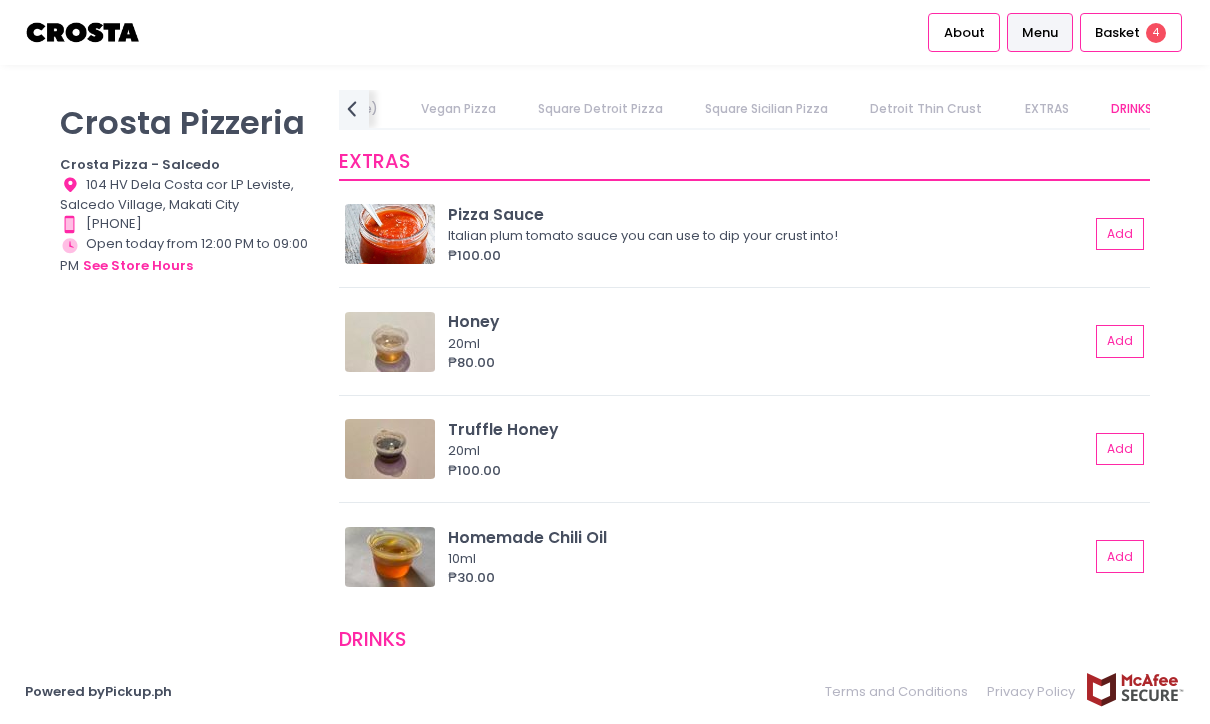 click on "4" at bounding box center (1156, 33) 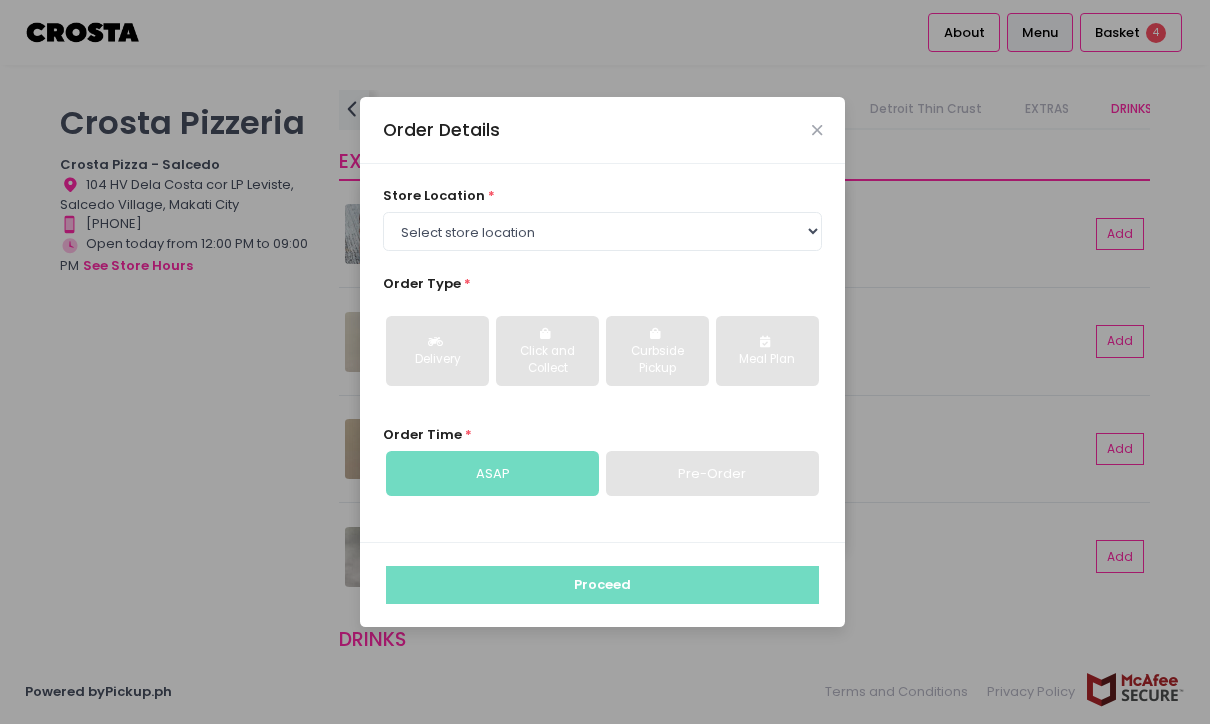 click at bounding box center (817, 130) 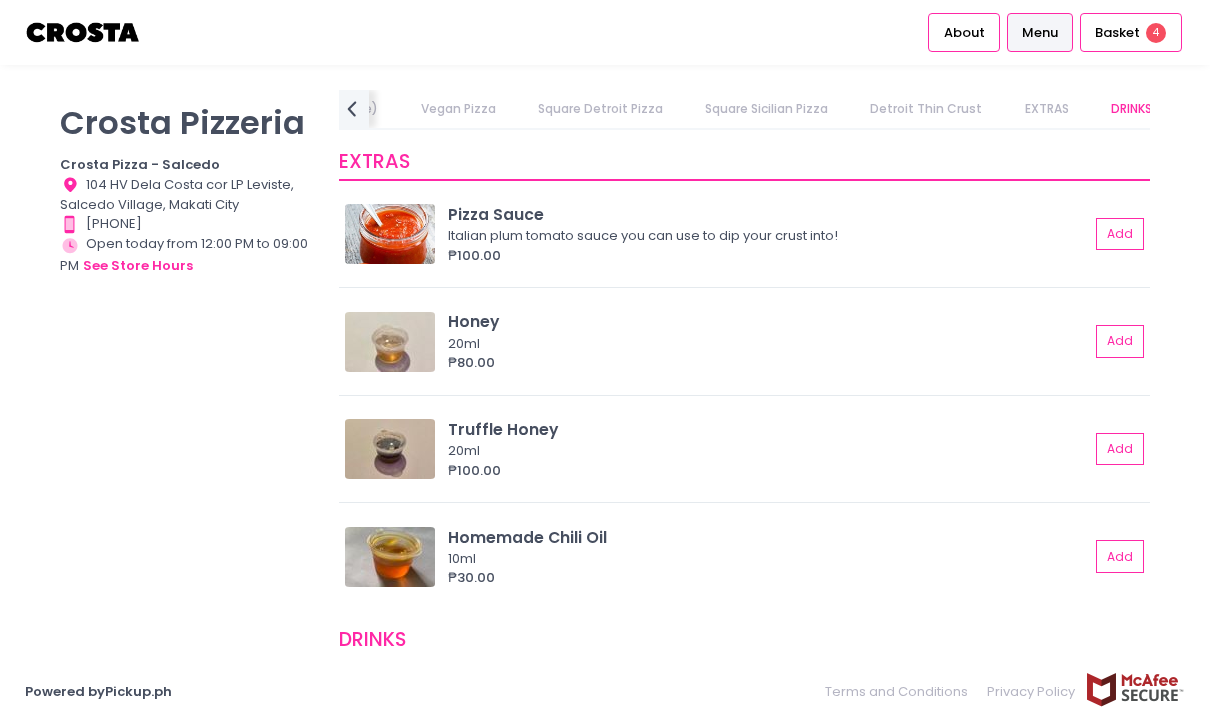 click on "Add" at bounding box center (1120, 341) 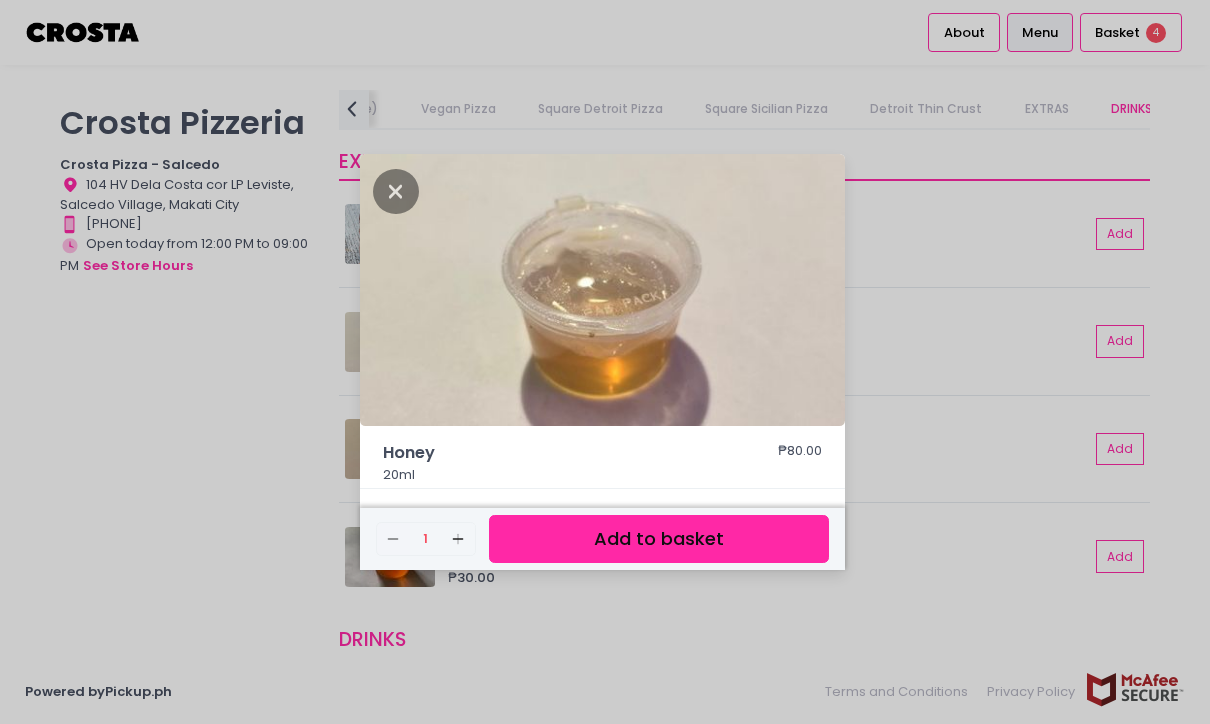 click on "Add to basket" at bounding box center [659, 539] 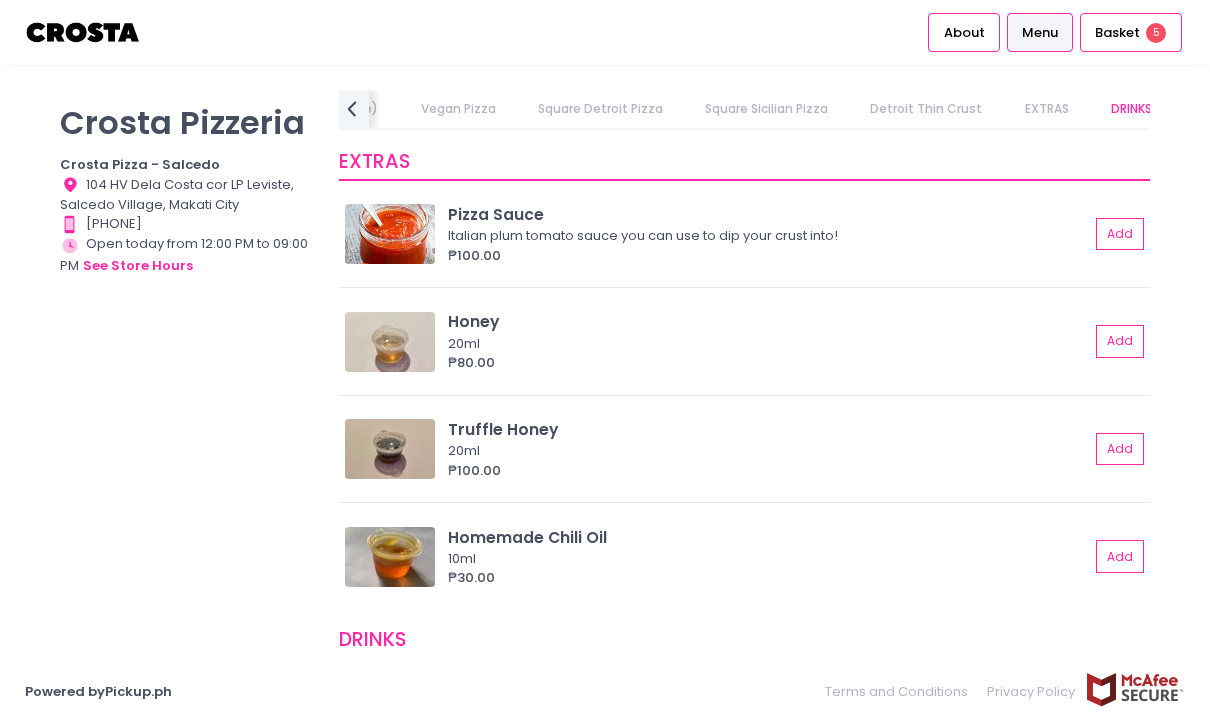 click on "Basket 5" at bounding box center (1131, 32) 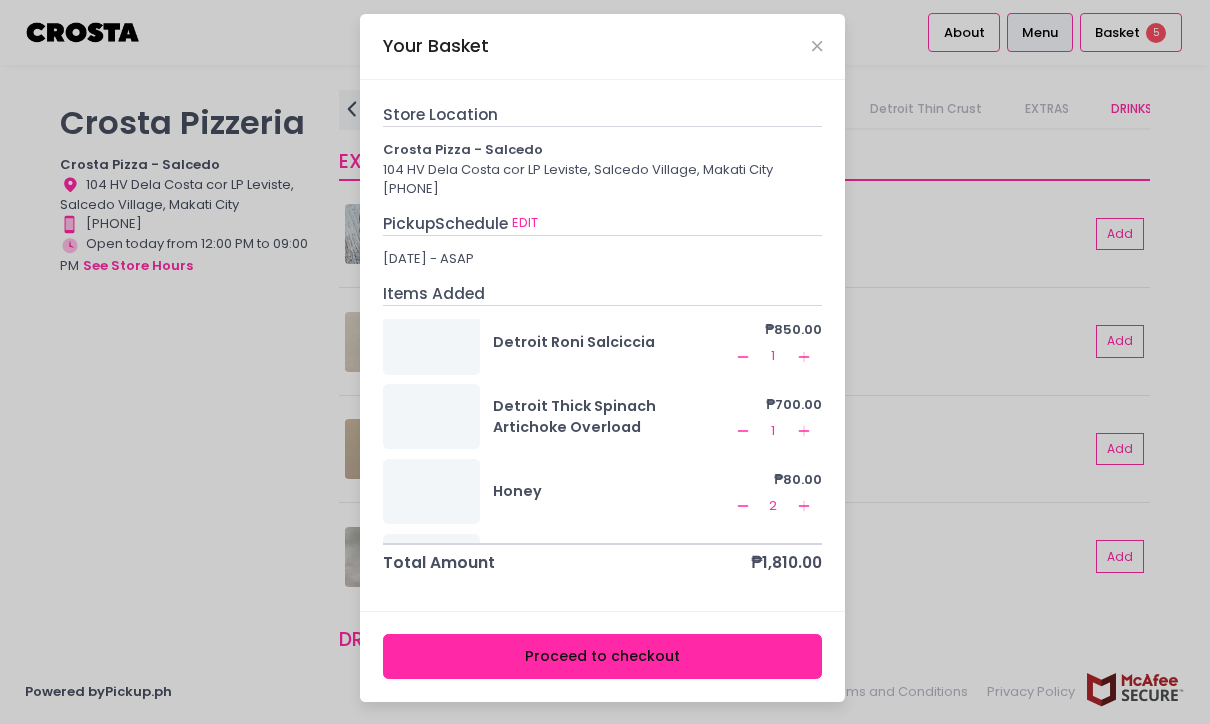 scroll, scrollTop: 71, scrollLeft: 0, axis: vertical 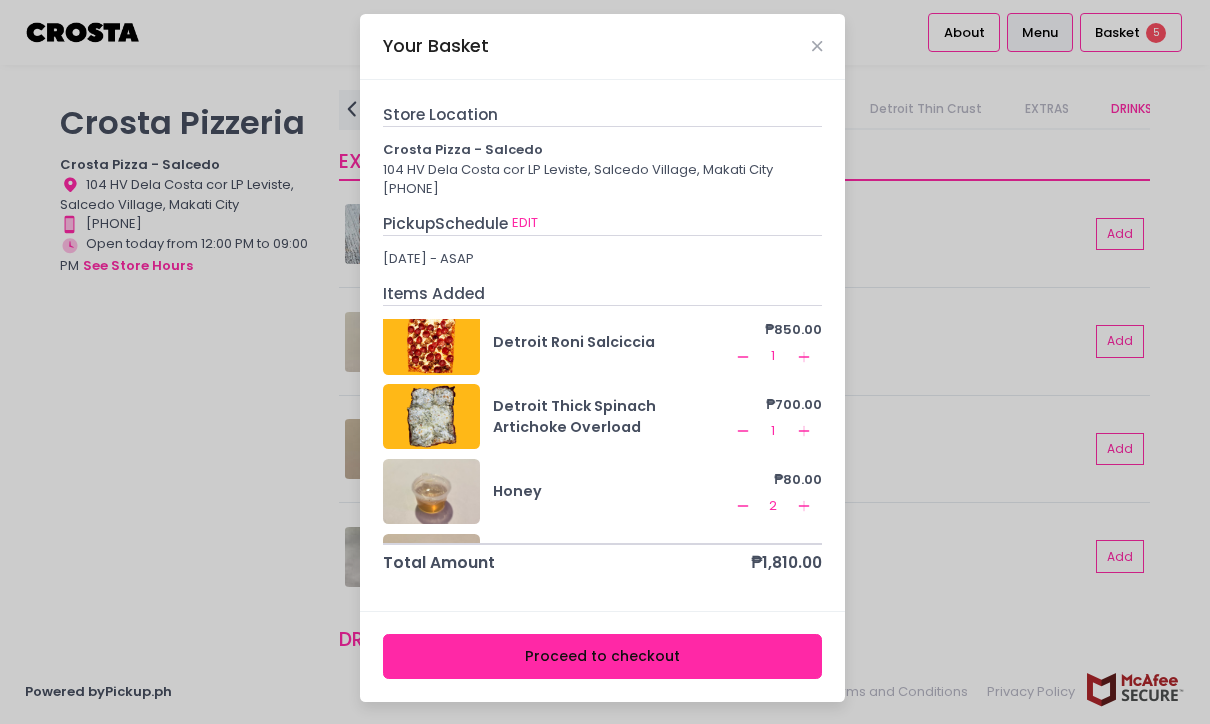 click on "Proceed to checkout" at bounding box center [603, 656] 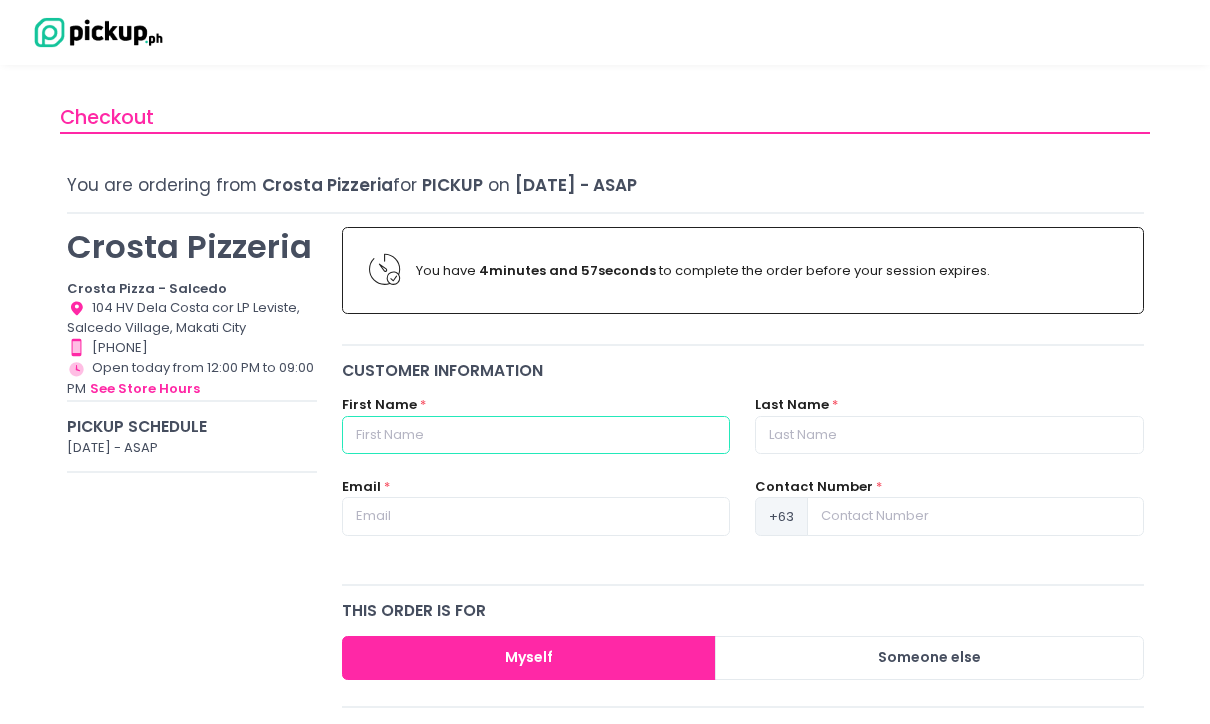 click at bounding box center (536, 435) 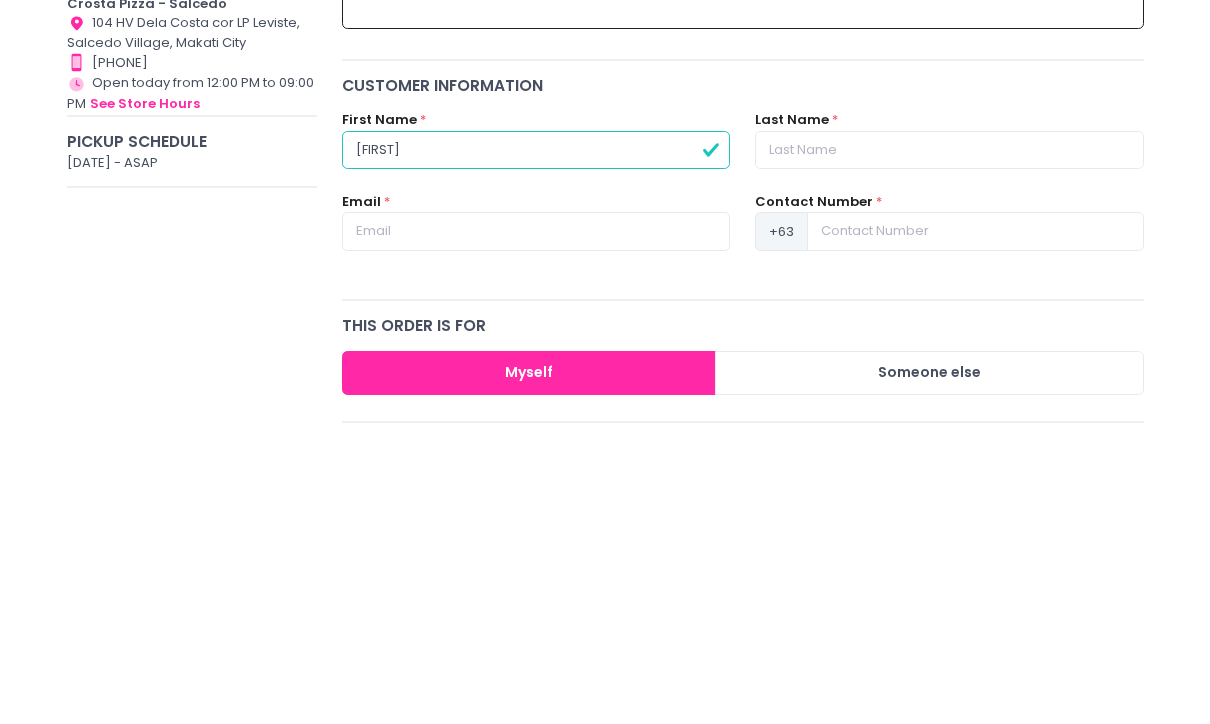 type on "[FIRST]" 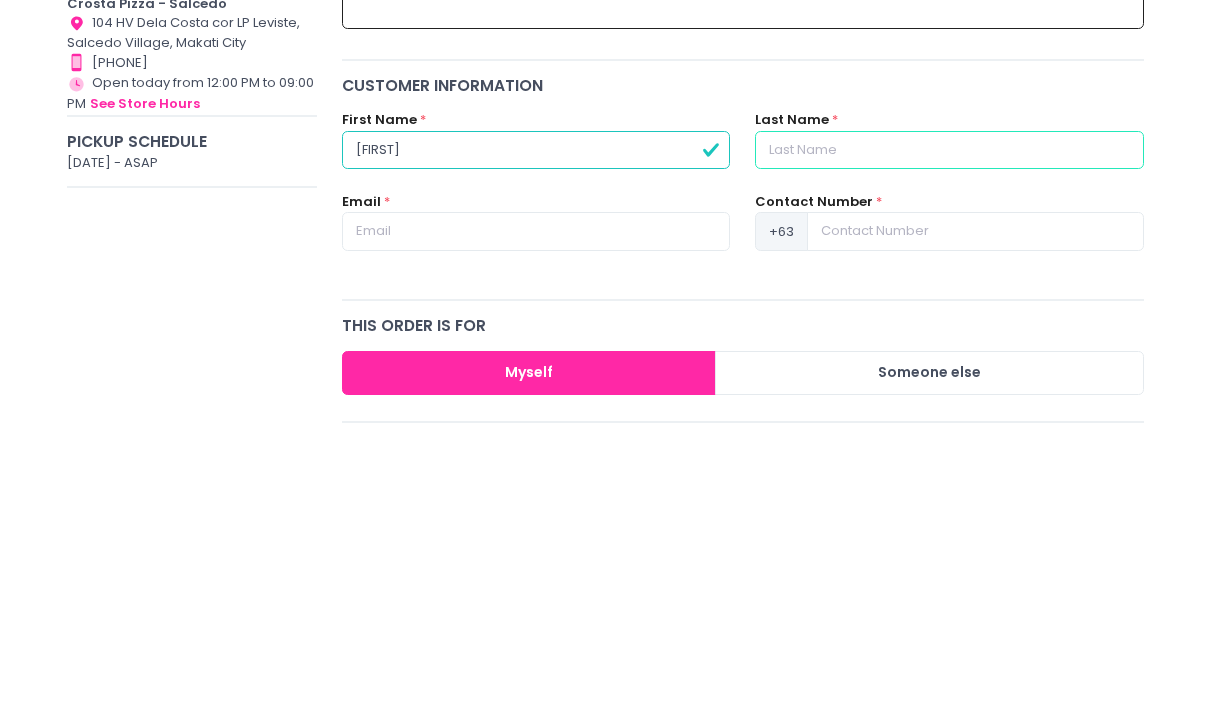 click at bounding box center (949, 435) 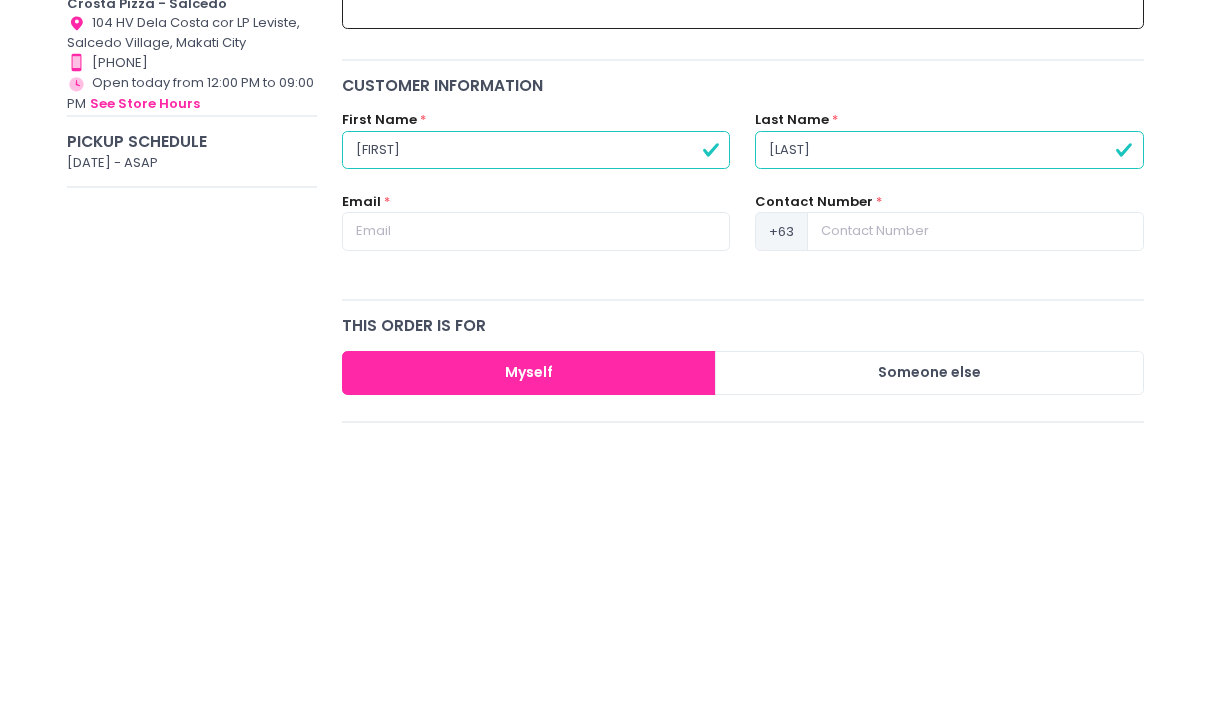 type on "[LAST]" 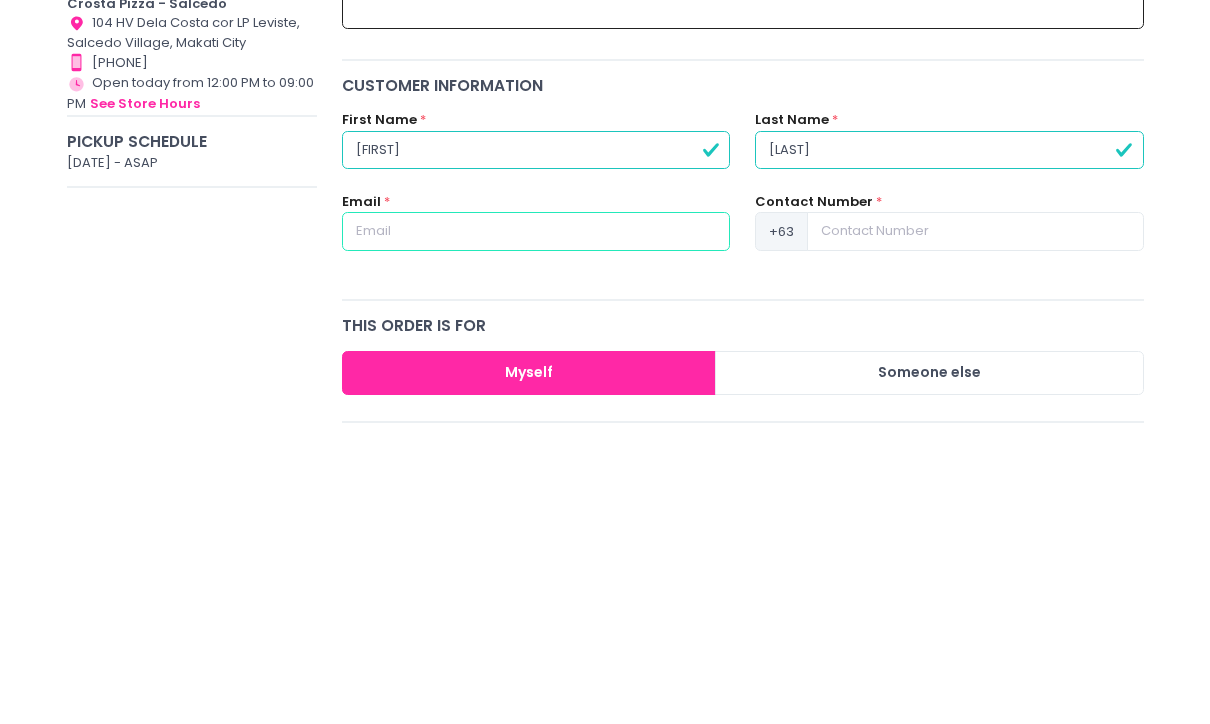 click at bounding box center (536, 516) 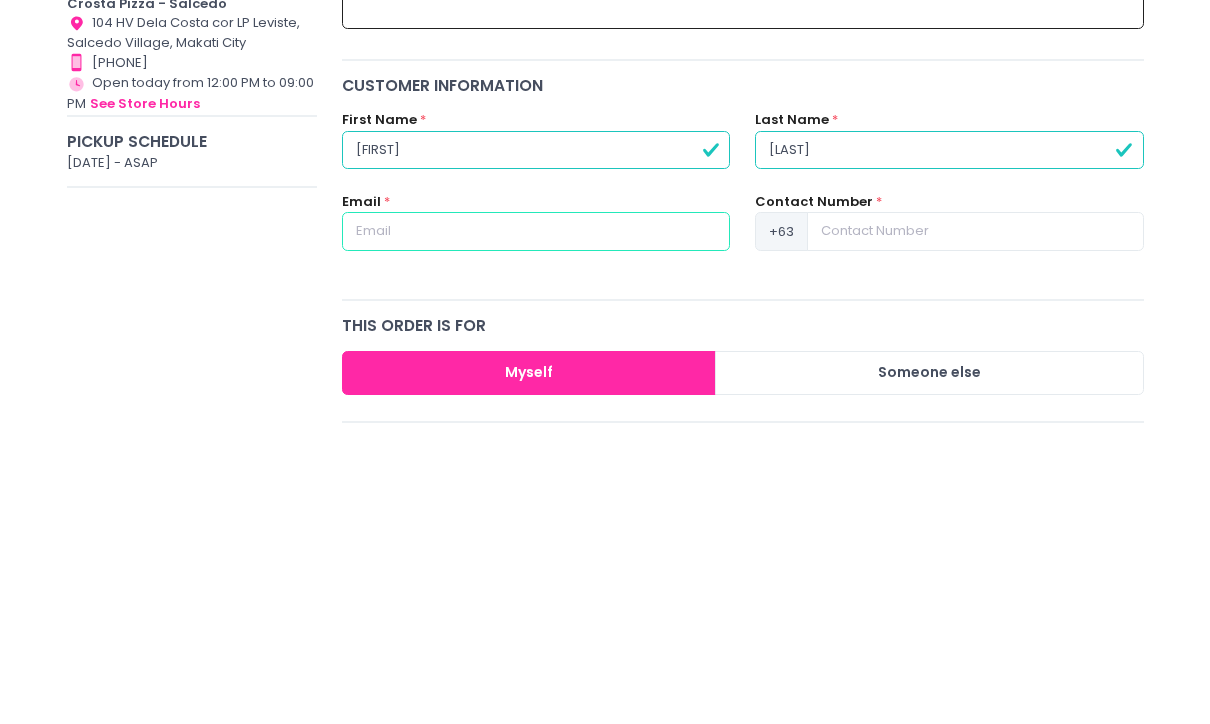 type on "t" 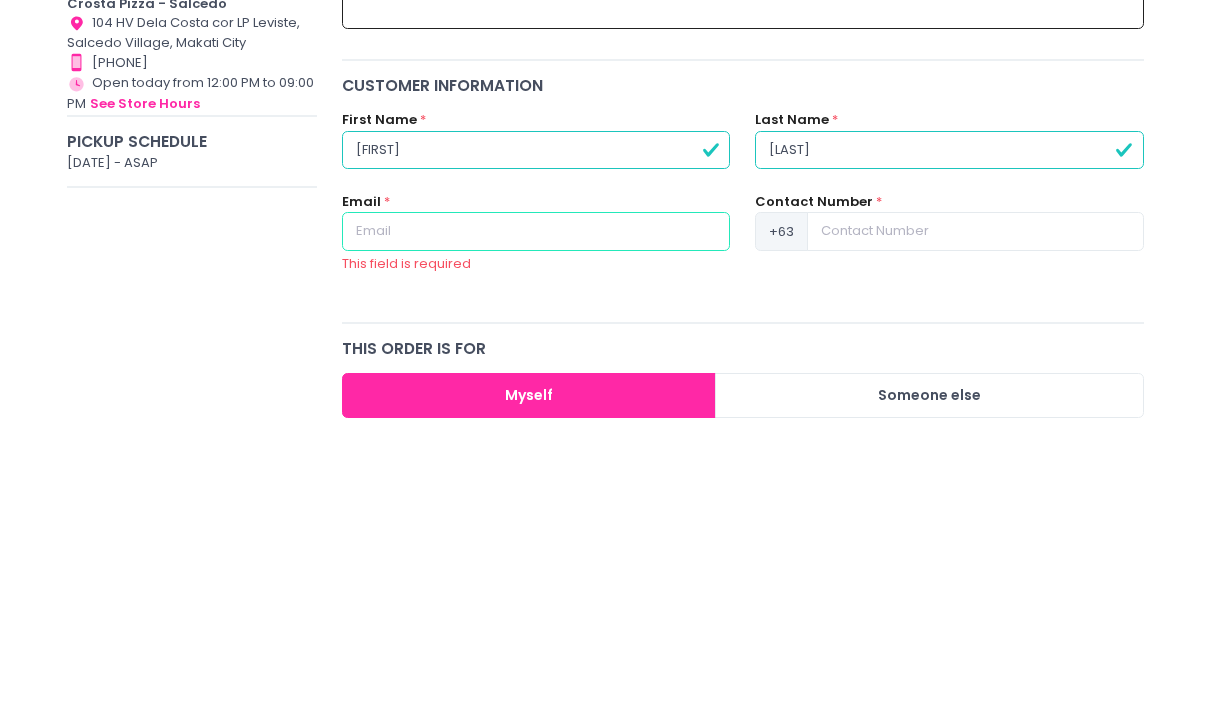 type on "N" 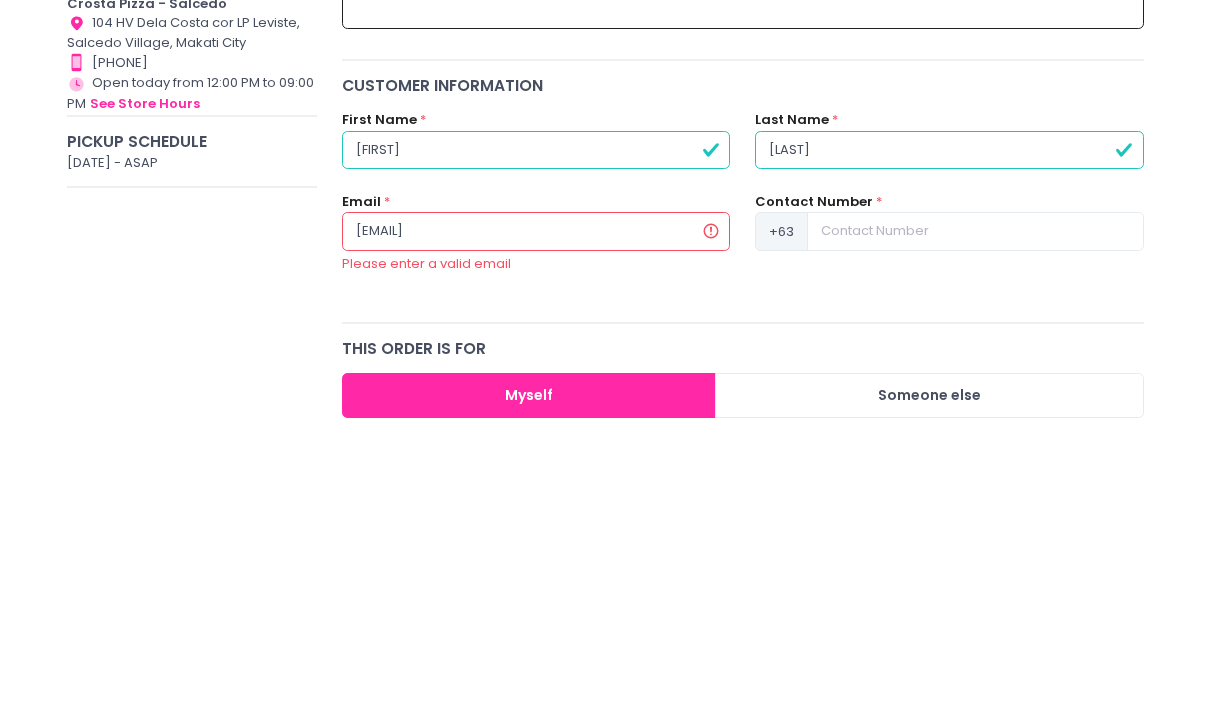 click on "[EMAIL]" at bounding box center [536, 516] 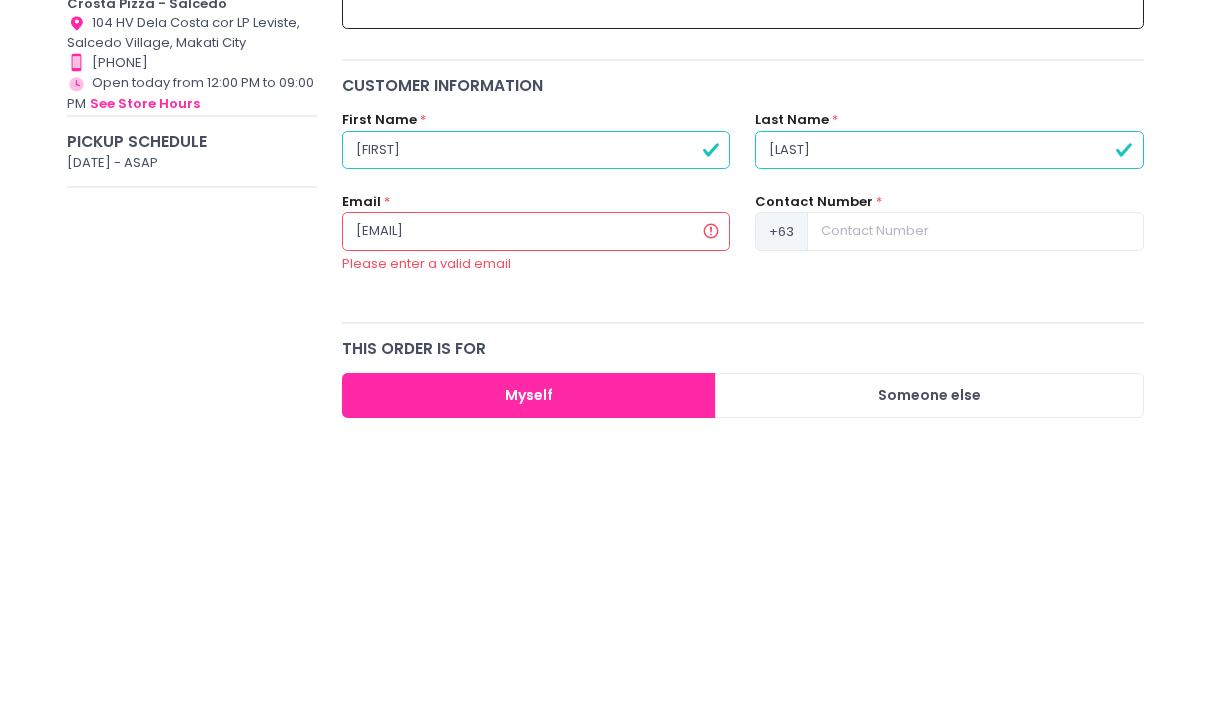 click on "[EMAIL]" at bounding box center (536, 516) 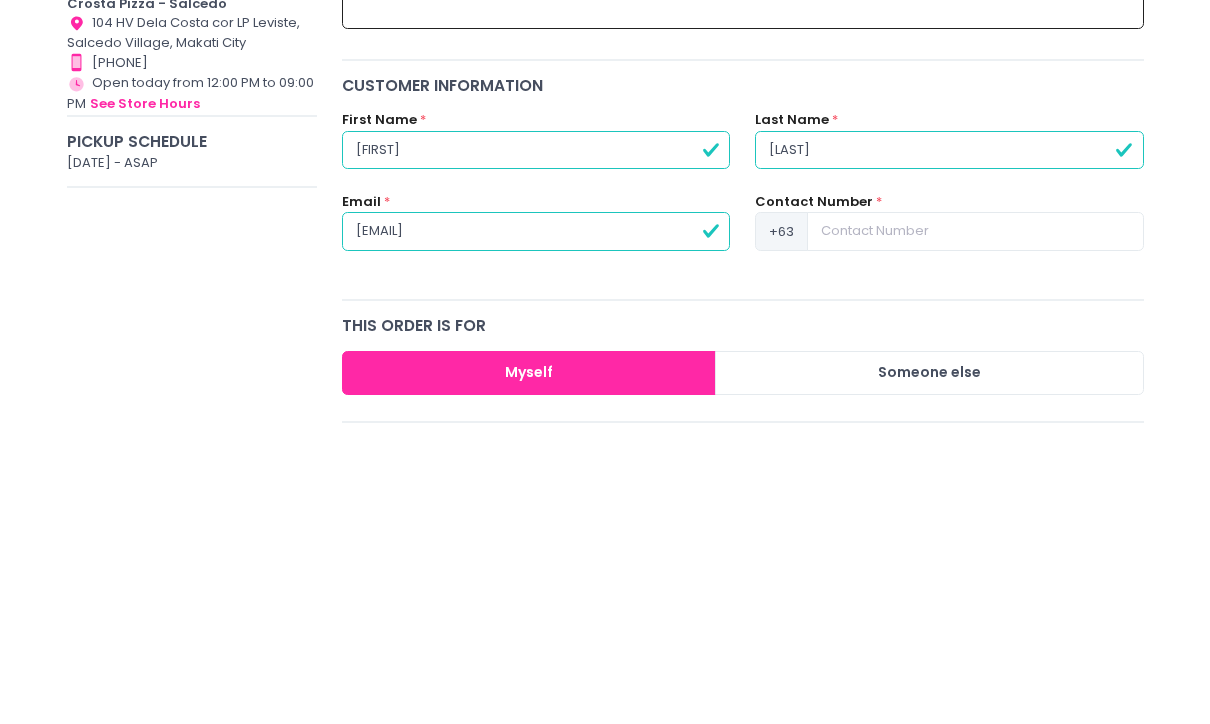 type on "[EMAIL]" 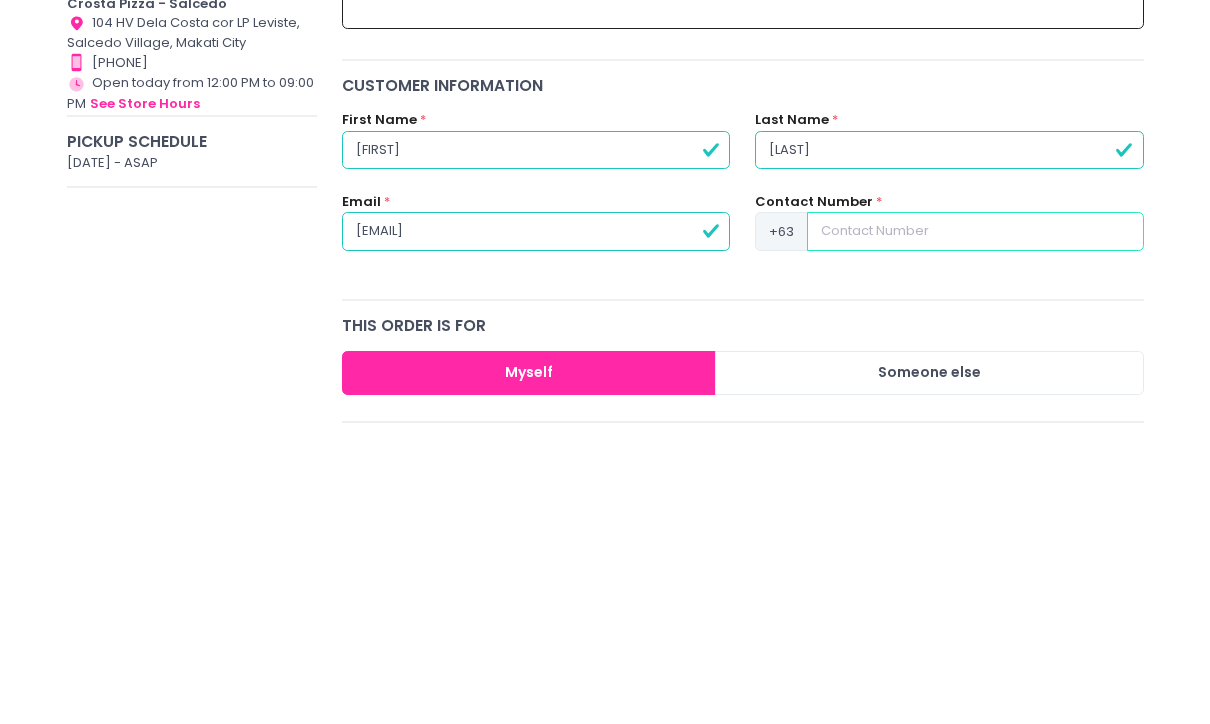 click at bounding box center [975, 516] 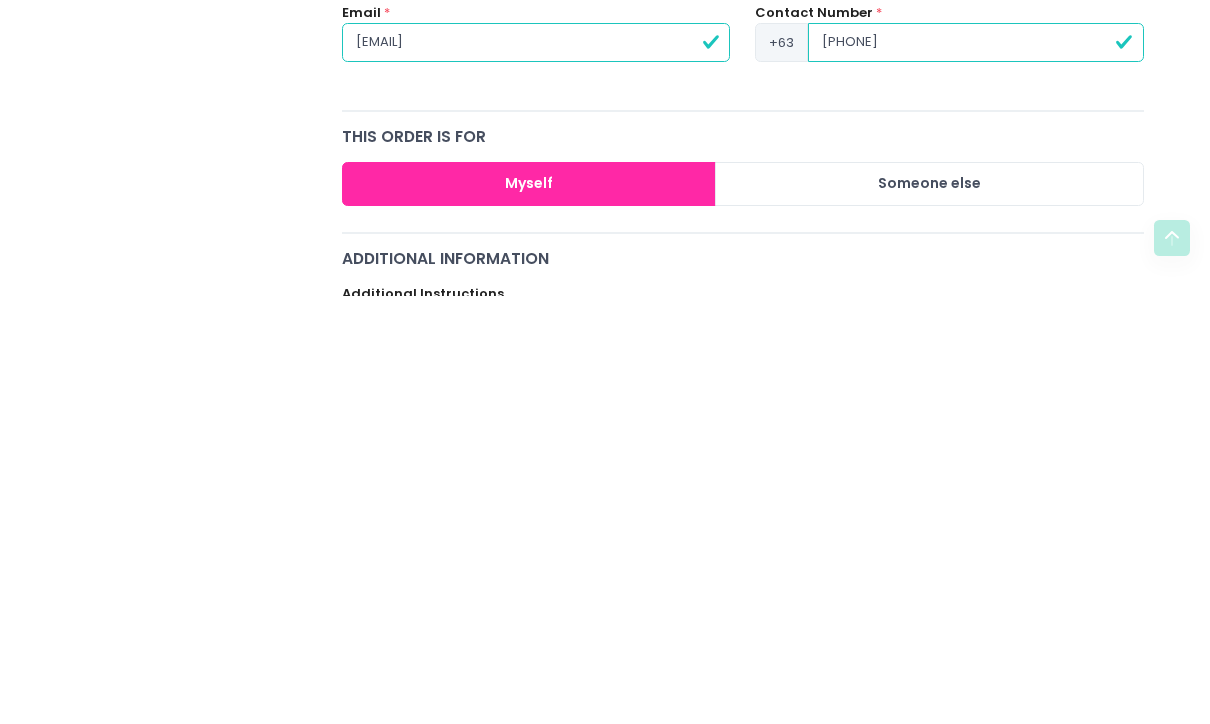 scroll, scrollTop: 94, scrollLeft: 0, axis: vertical 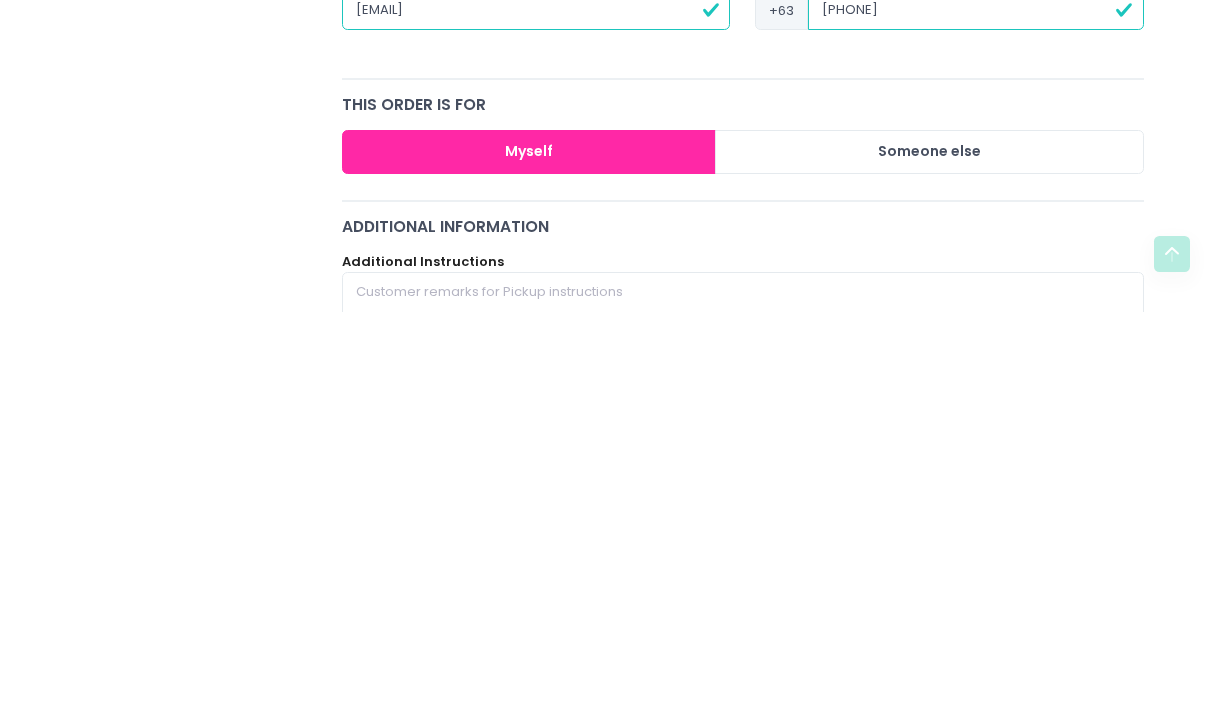 click on "Myself" at bounding box center (529, 564) 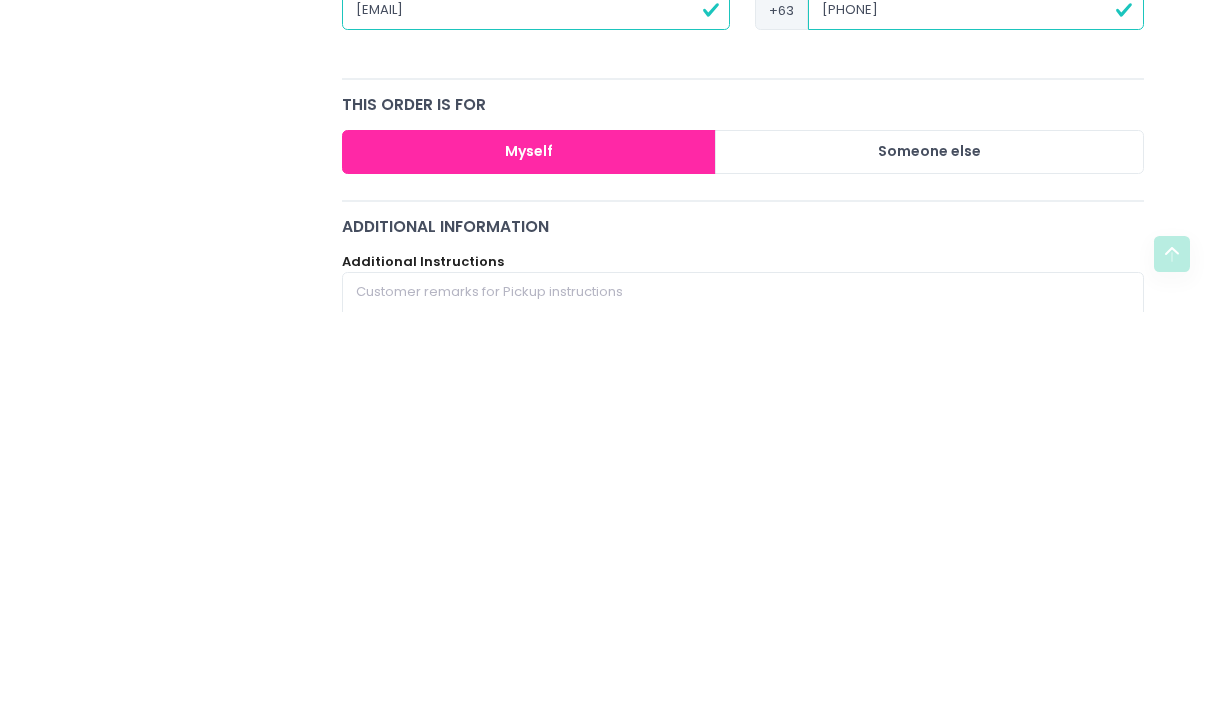 click on "Myself" at bounding box center (529, 564) 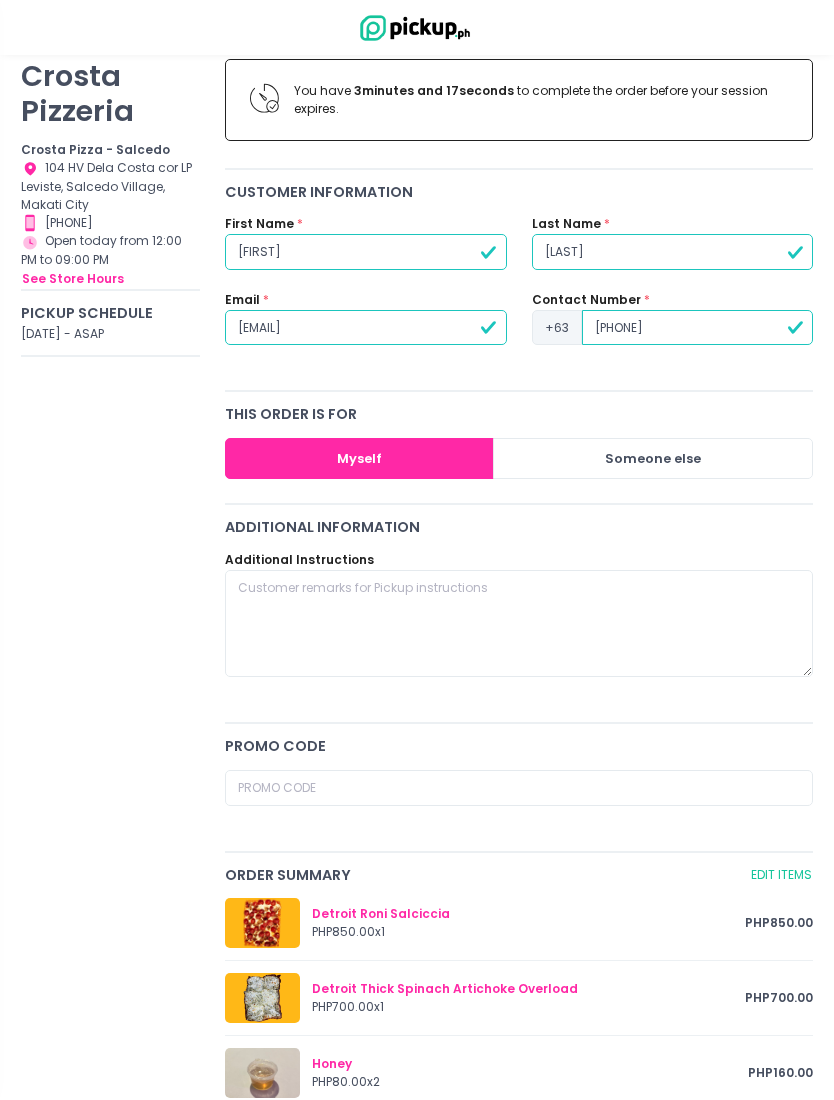 scroll, scrollTop: 0, scrollLeft: 0, axis: both 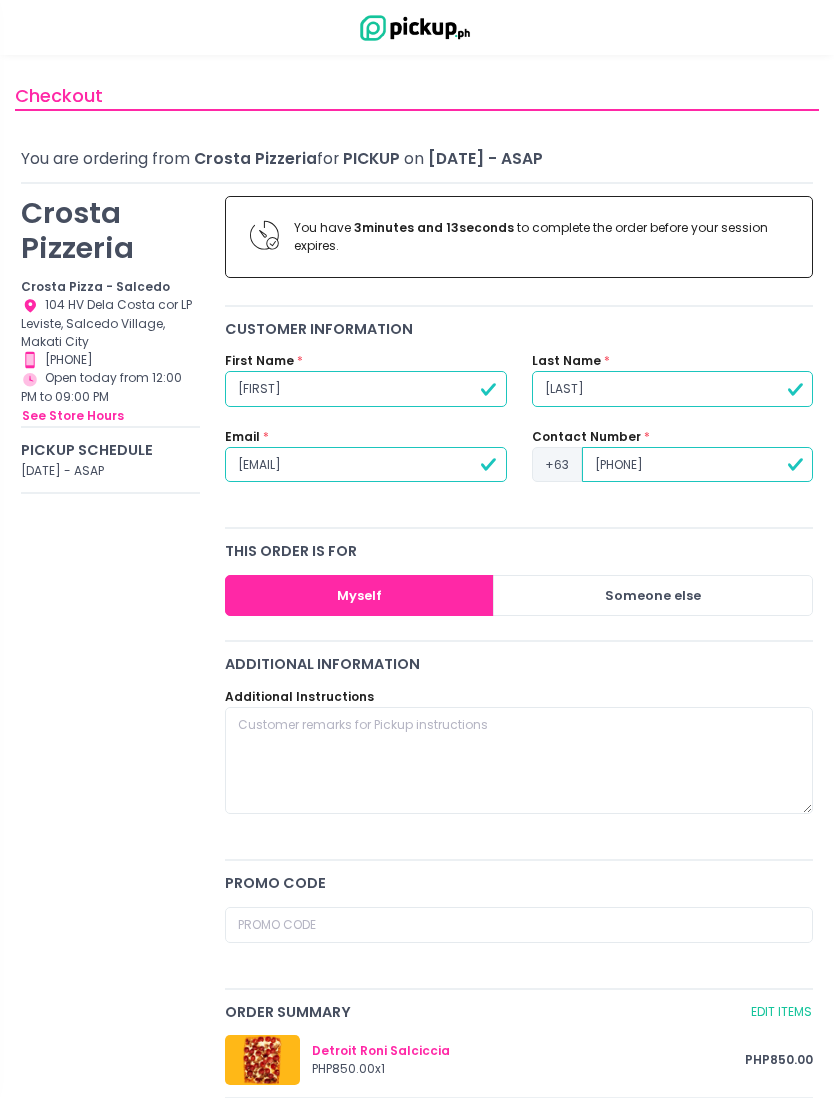 type on "[PHONE]" 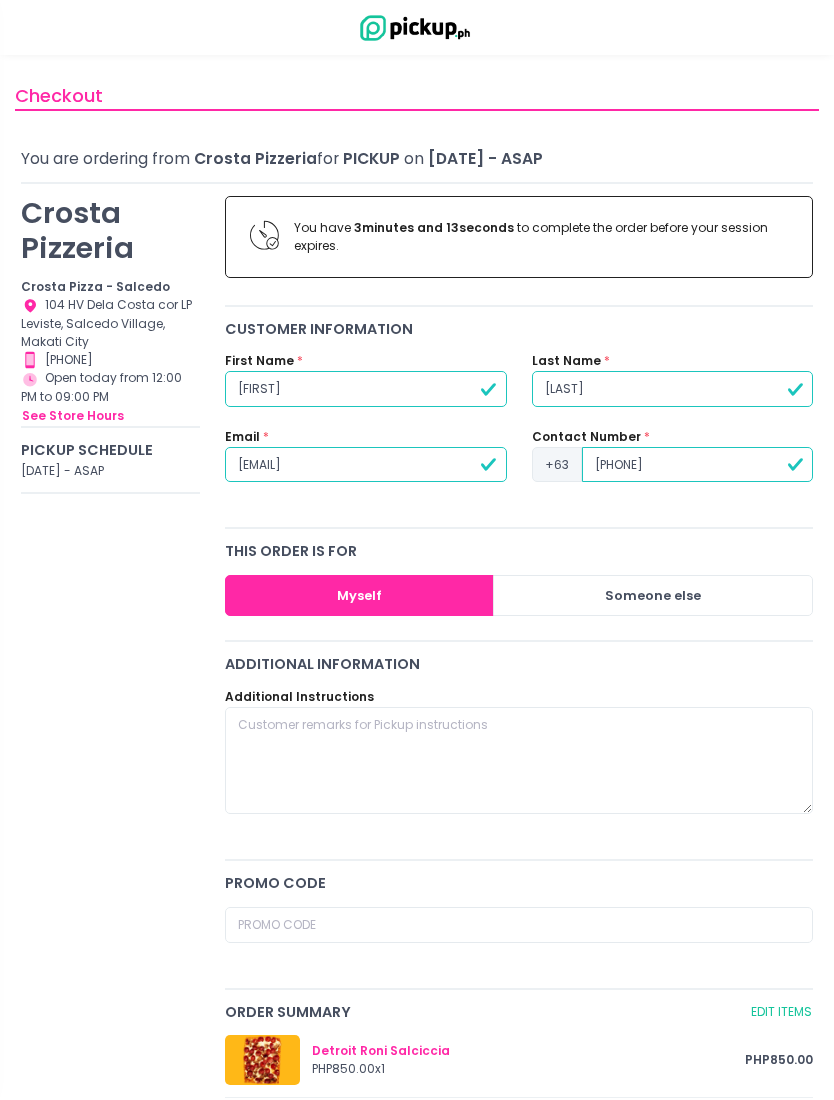 click on "Location Created with Sketch.     104 [STREET] cor [STREET] [STREET], [CITY] Village, [CITY] City" at bounding box center [110, 323] 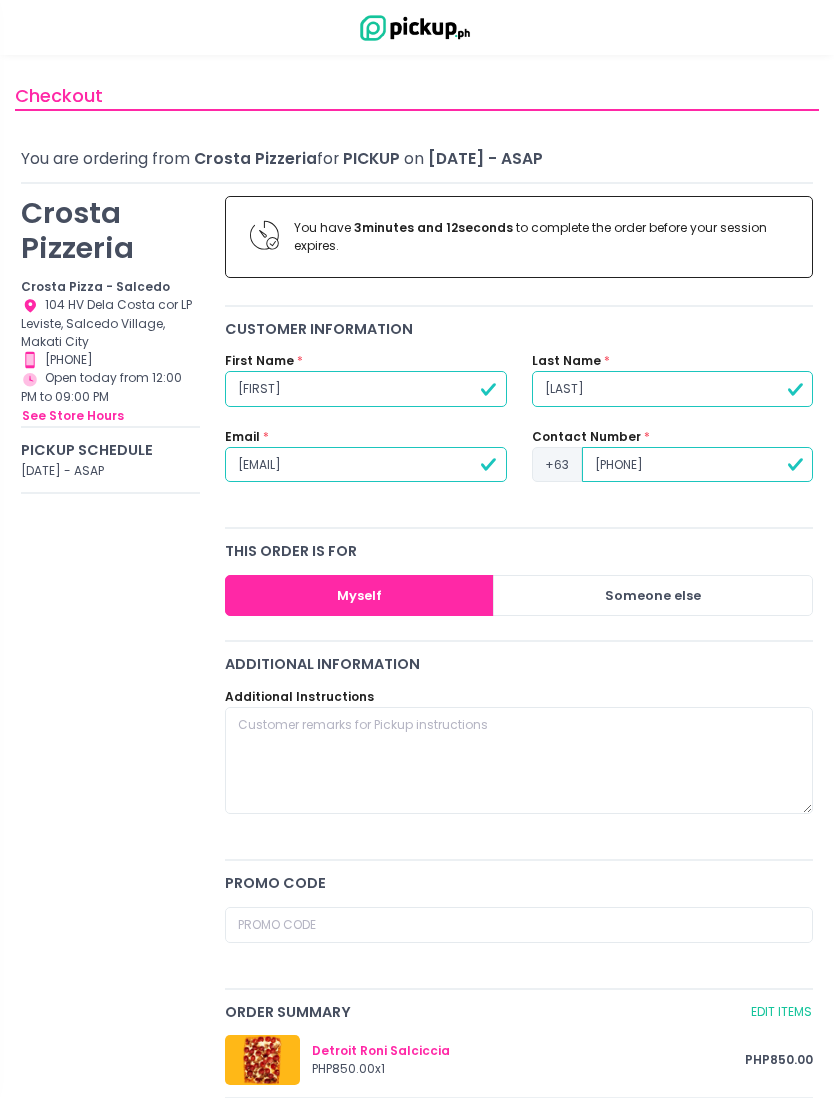 click on "Crosta Pizzeria       Crosta Pizza - Salcedo   Location Created with Sketch.     104 [STREET] cor [STREET] [STREET], [CITY] Village, [CITY] City     Contact Number Created with Sketch.   [PHONE] Store Hours Created with Sketch.     Open today from  12:00 PM to 09:00 PM    see store hours Pickup Schedule   [DATE]    - ASAP" at bounding box center [111, 974] 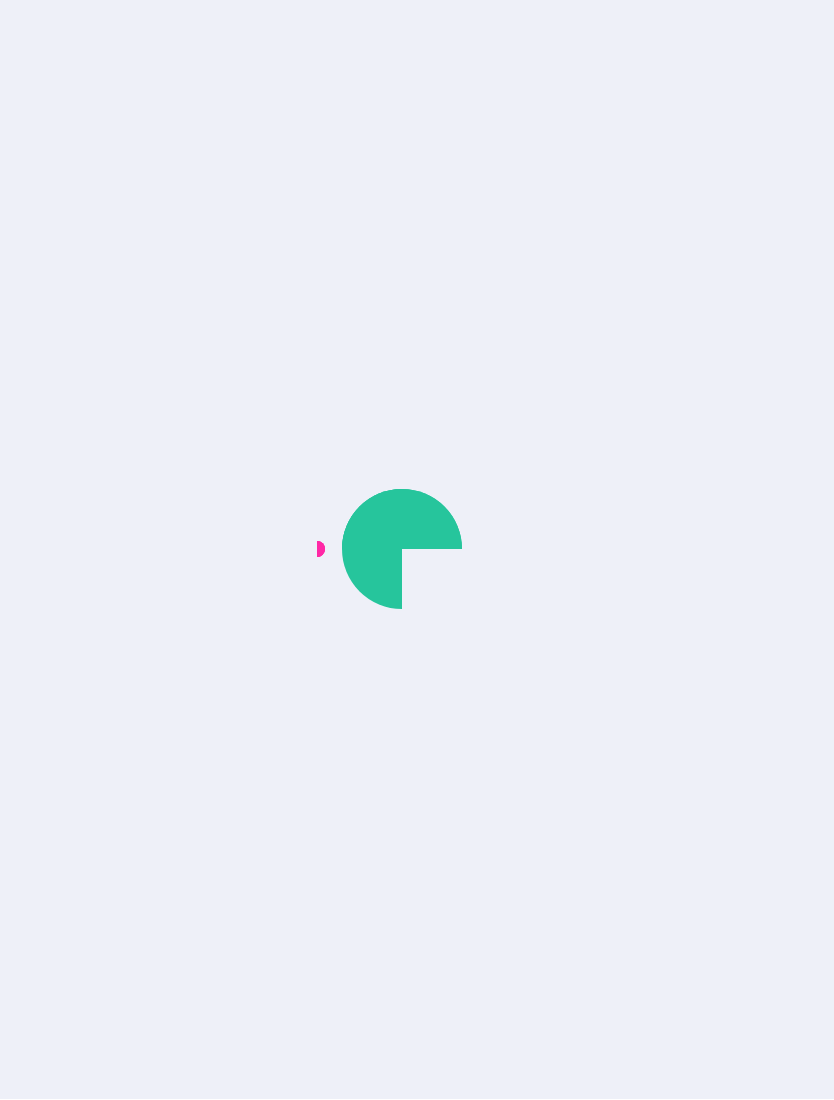 scroll, scrollTop: 1, scrollLeft: 0, axis: vertical 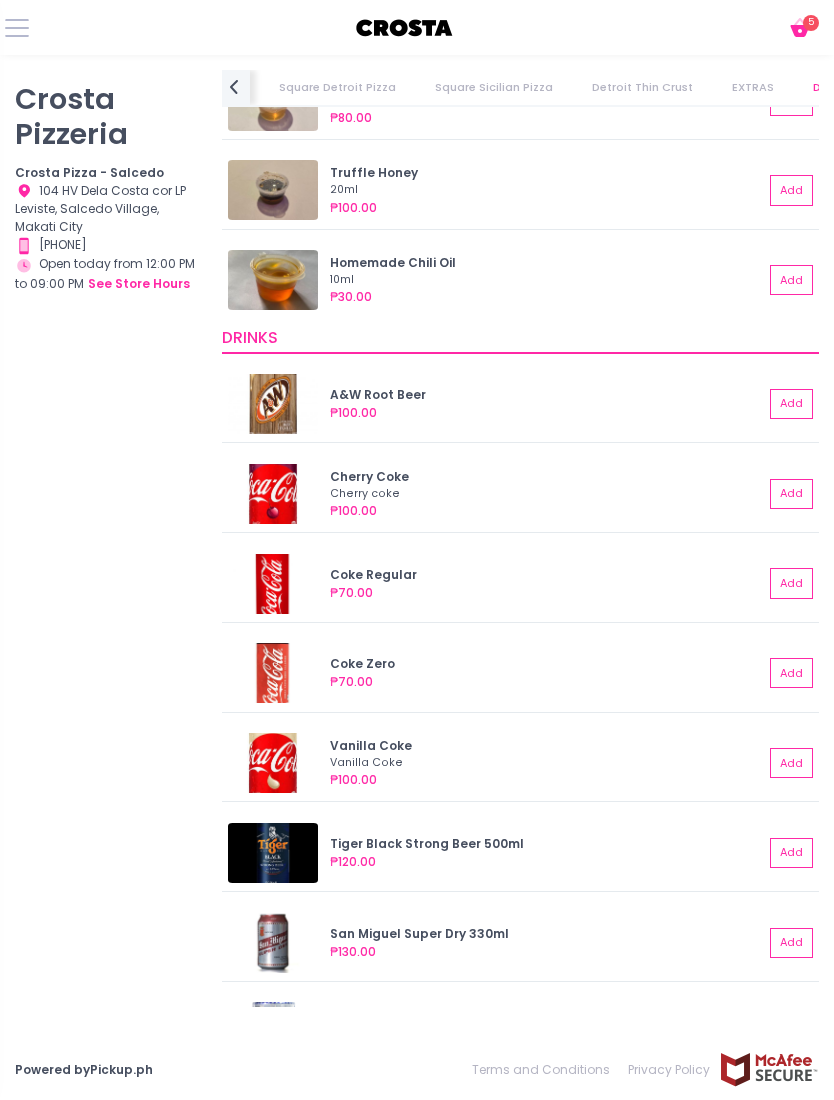 click on "Cart Created with Sketch." at bounding box center [803, 28] 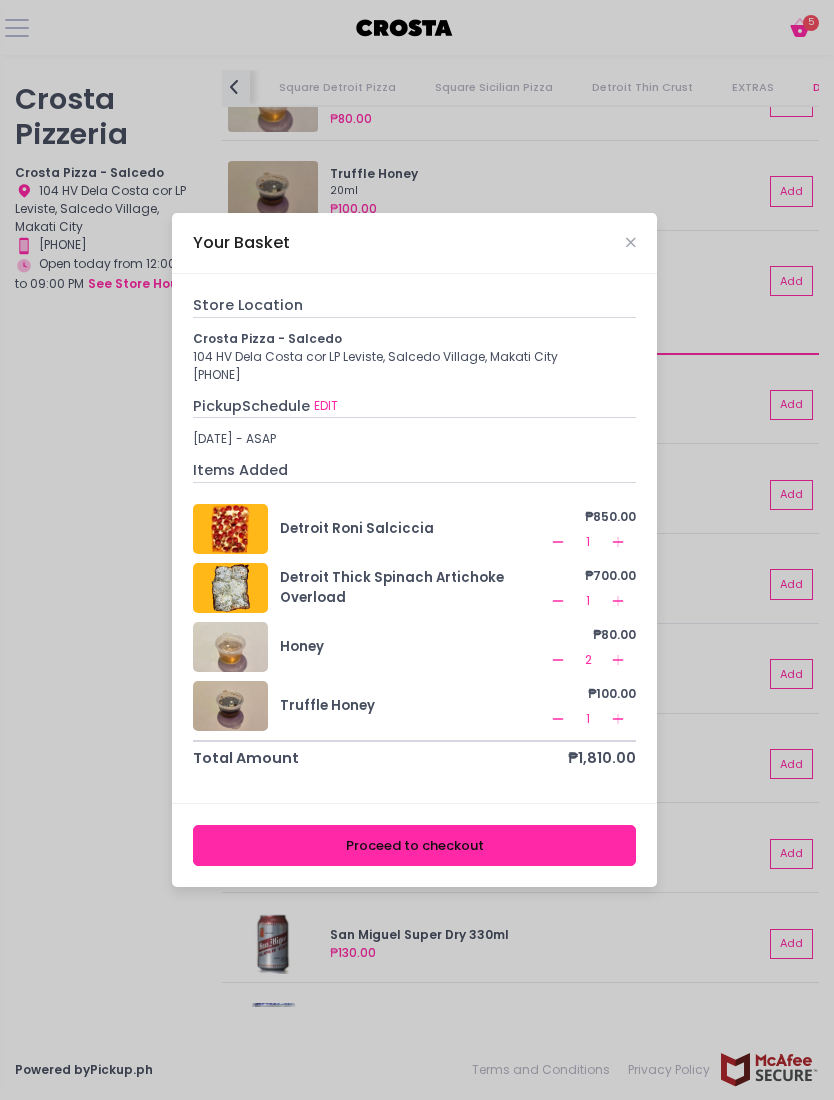 click on "Proceed to checkout" at bounding box center [414, 845] 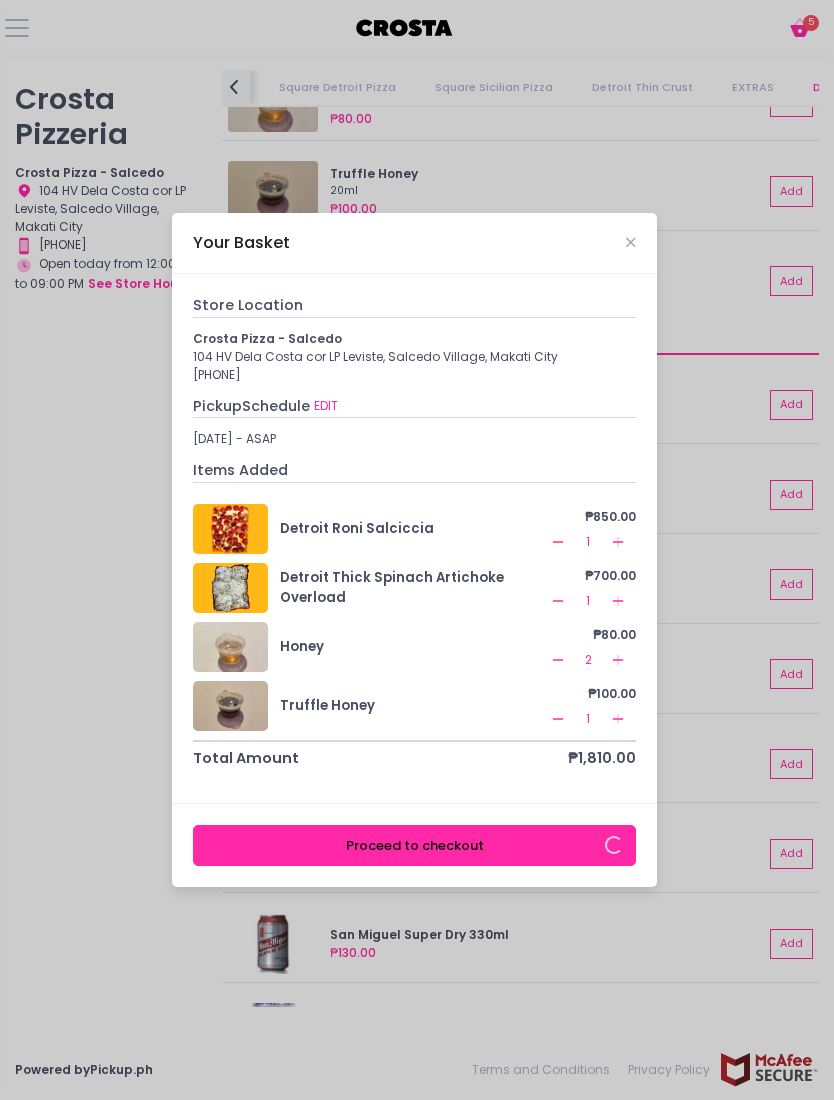click on "EDIT" at bounding box center (326, 406) 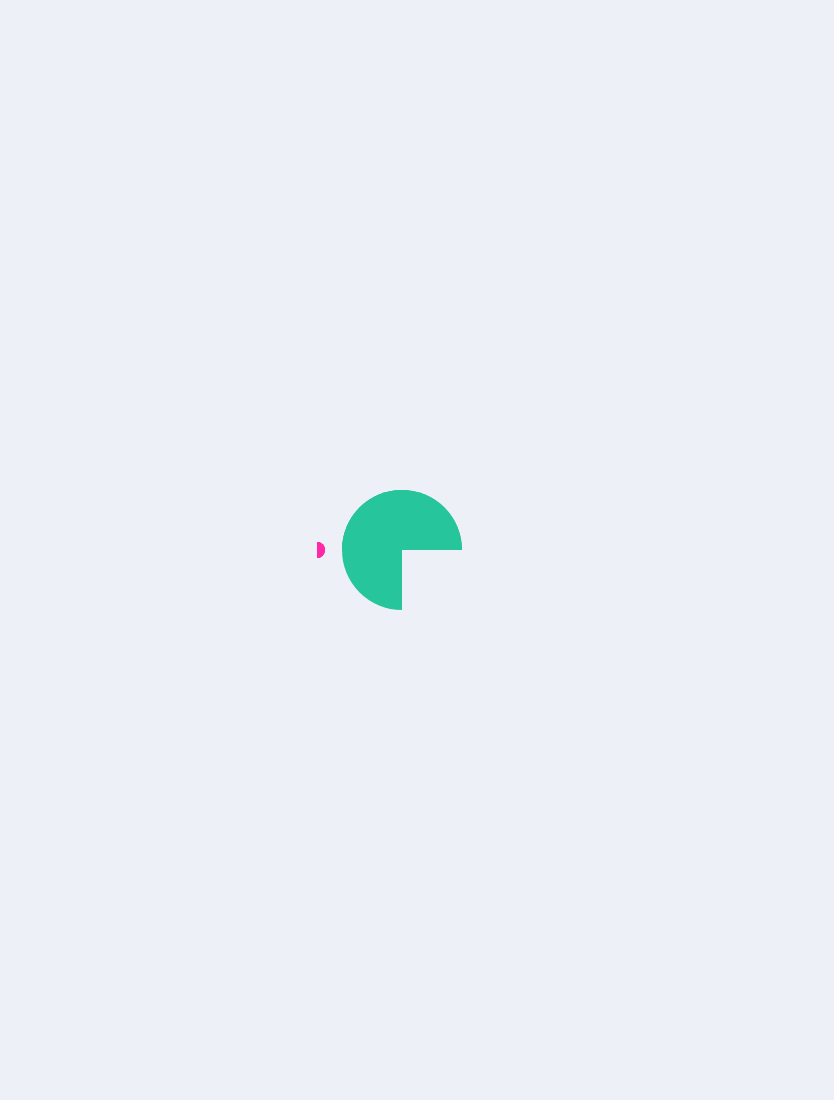 scroll, scrollTop: 0, scrollLeft: 0, axis: both 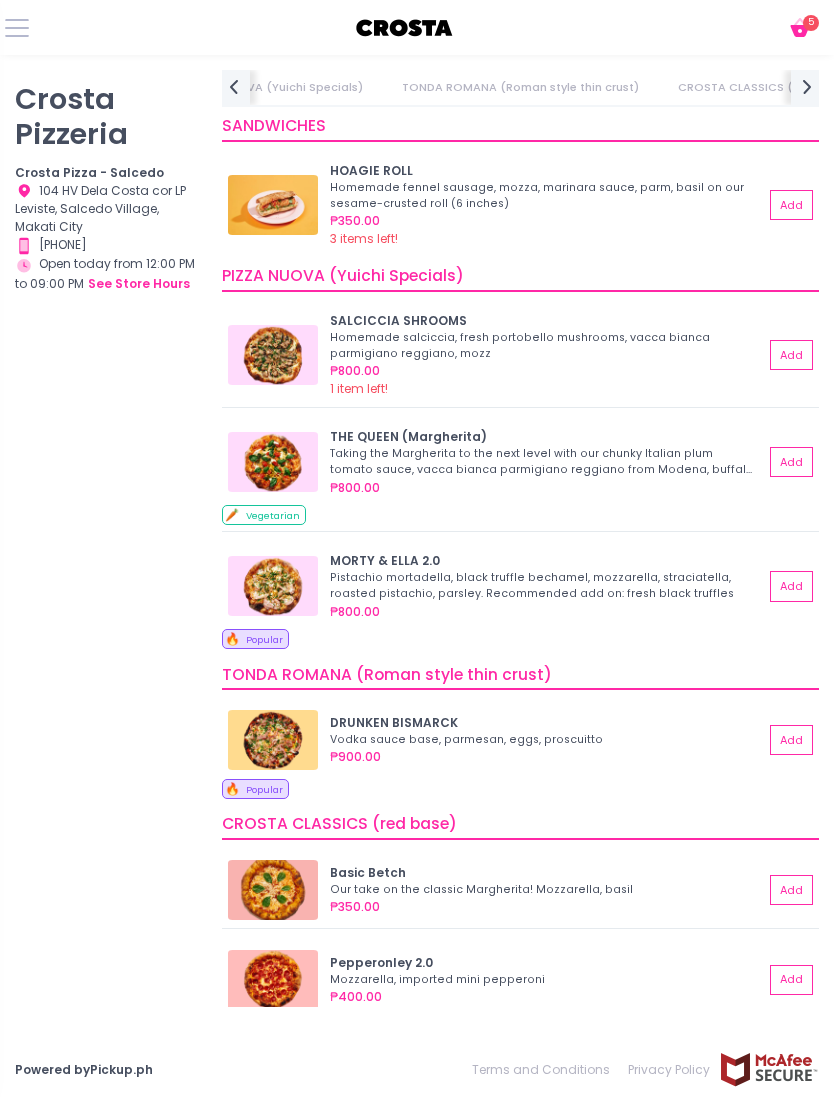 click on "Cart Created with Sketch." 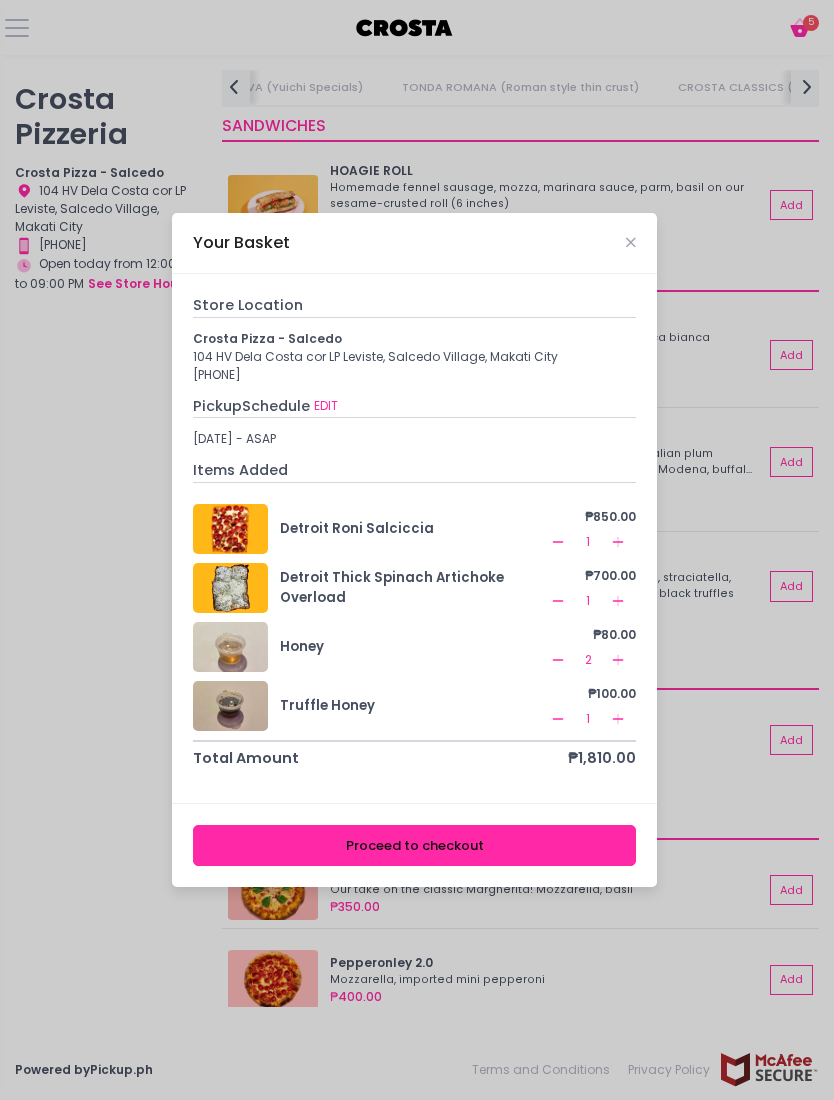 click on "EDIT" at bounding box center (326, 406) 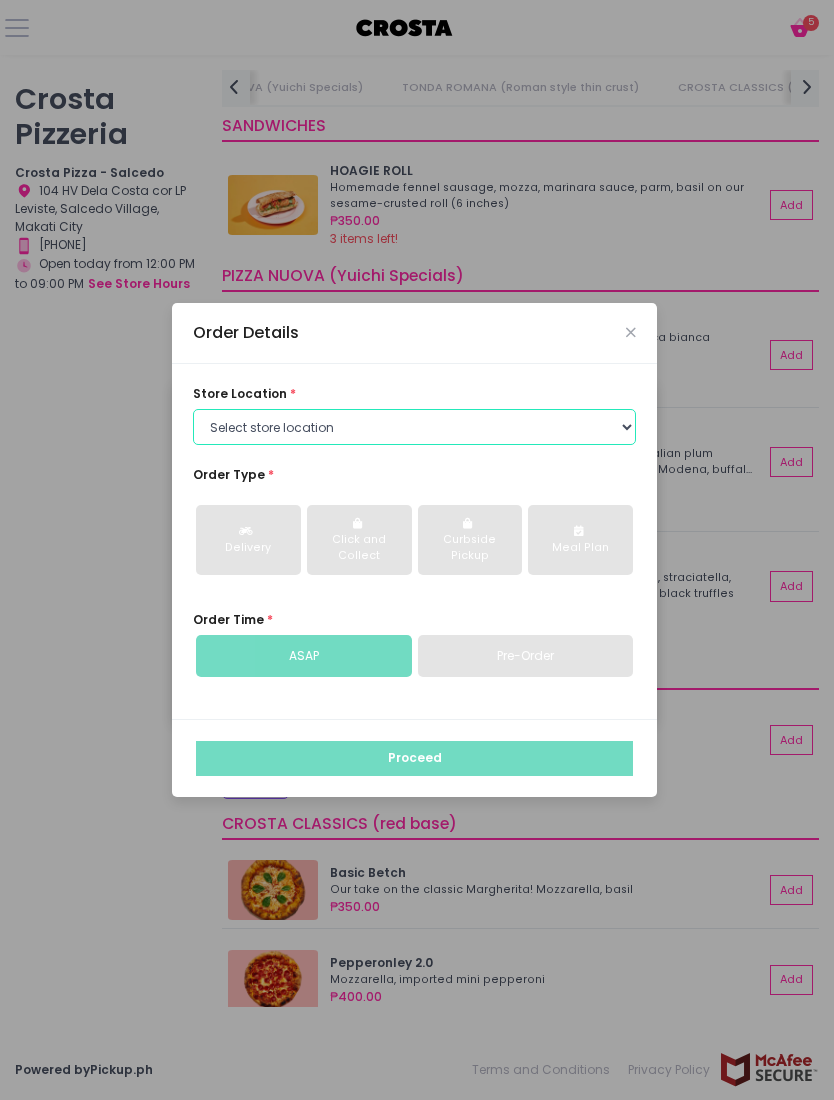 click on "Select store location Crosta Pizza - Salcedo  Crosta Pizza - San Juan" at bounding box center [414, 427] 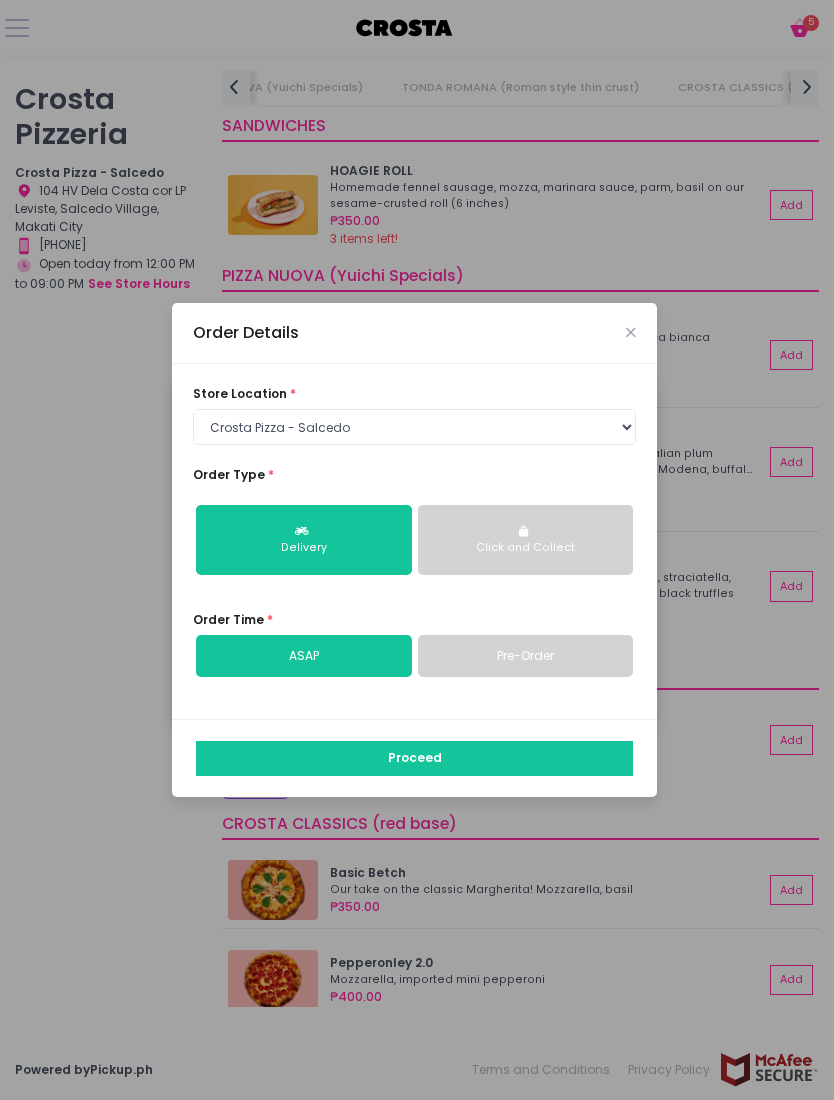 click on "Proceed" at bounding box center (414, 759) 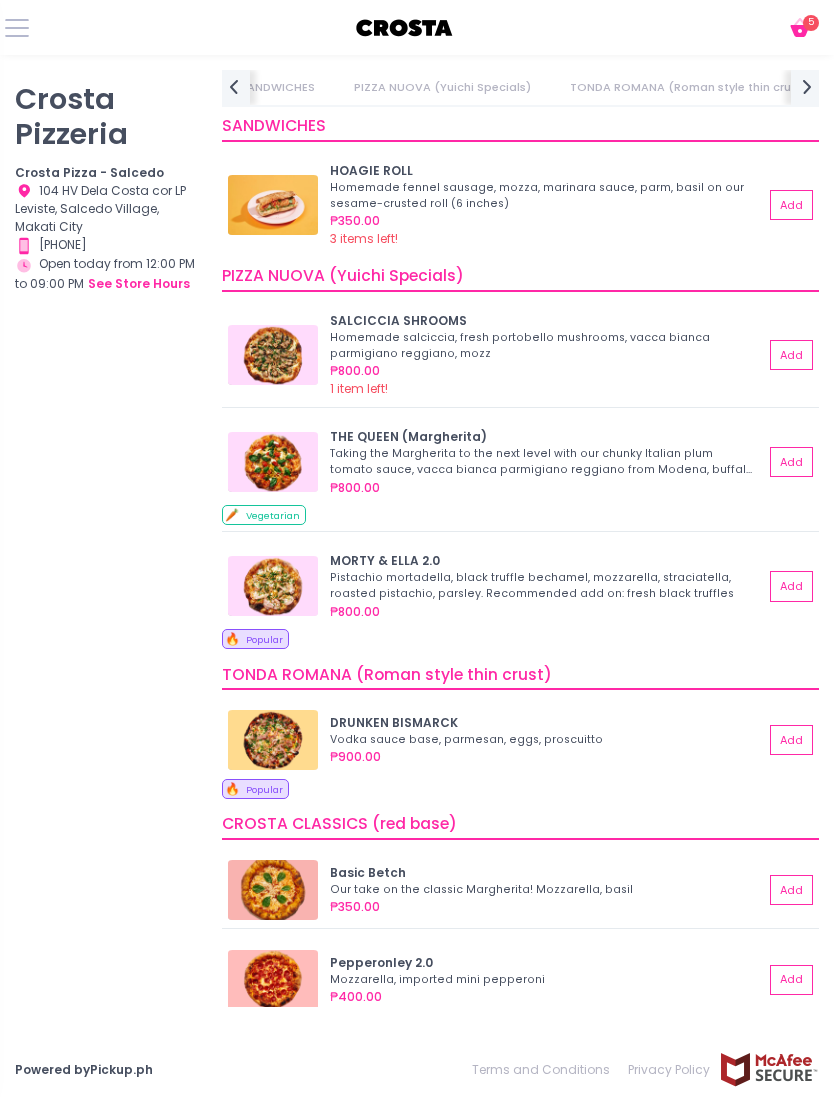 scroll, scrollTop: 0, scrollLeft: 192, axis: horizontal 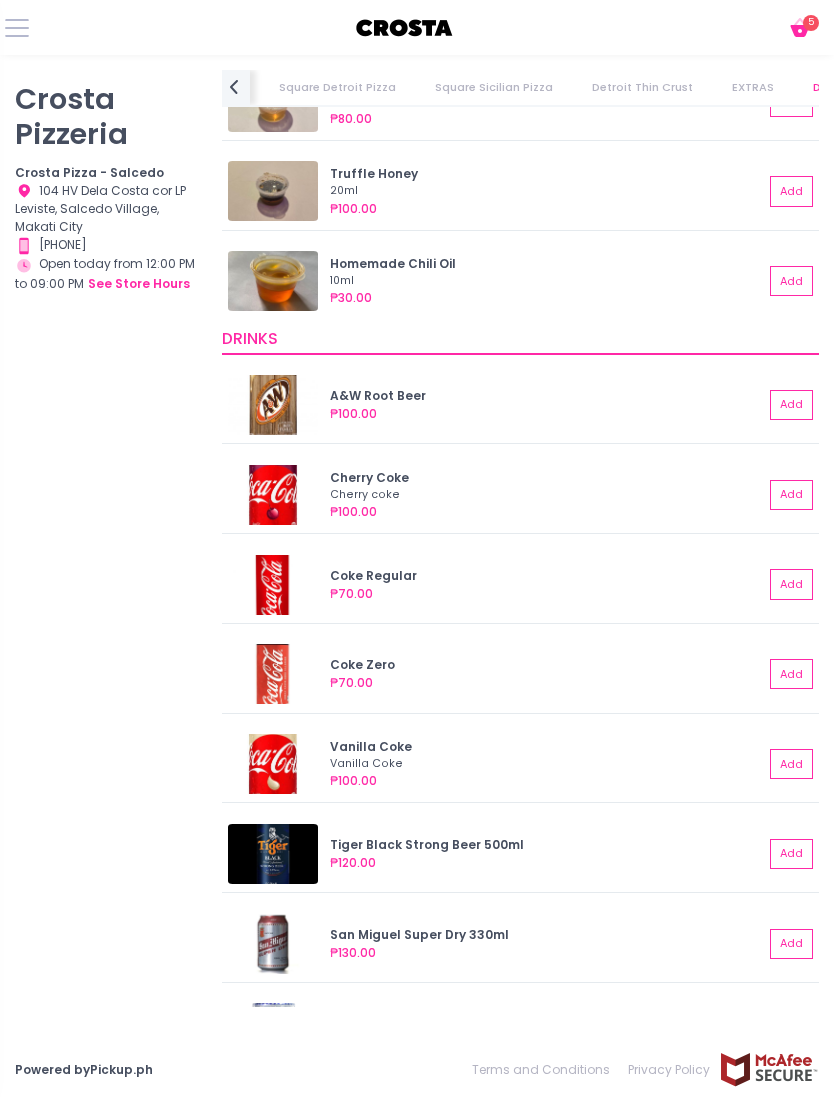 click on "Cart Created with Sketch." 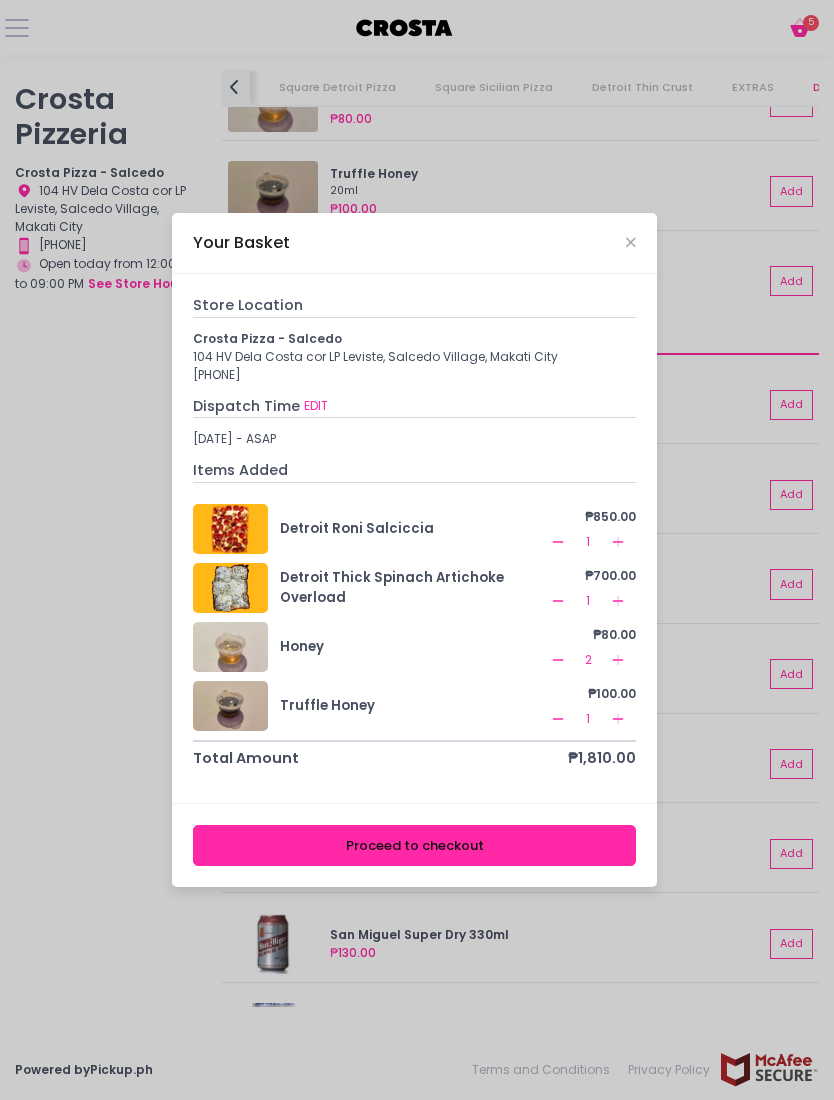 click on "Proceed to checkout" at bounding box center (414, 845) 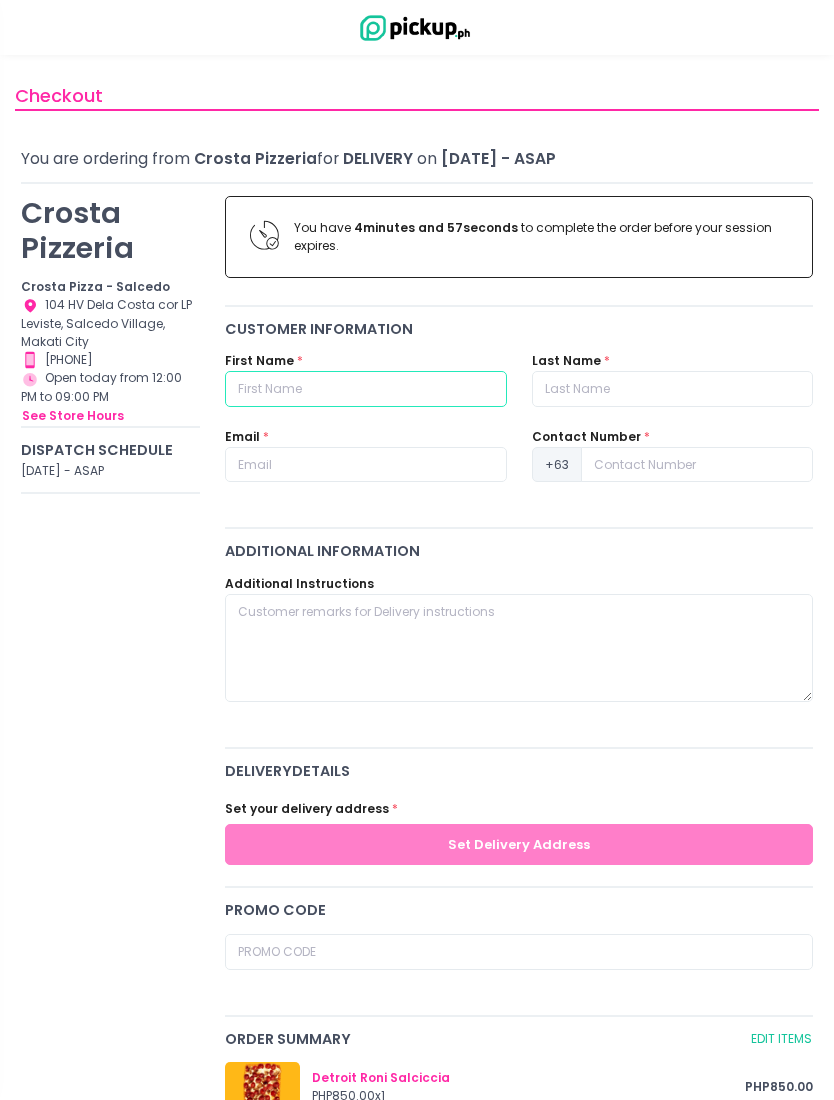 click at bounding box center [365, 389] 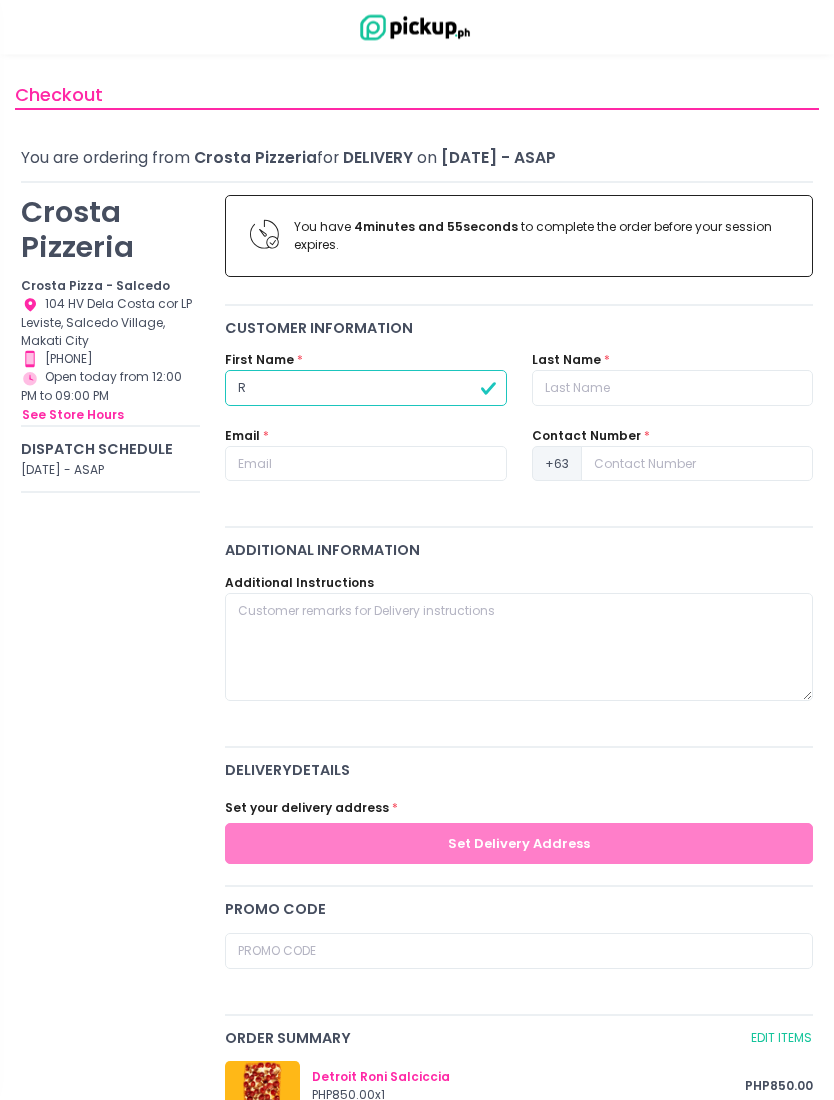 type on "[FIRST]" 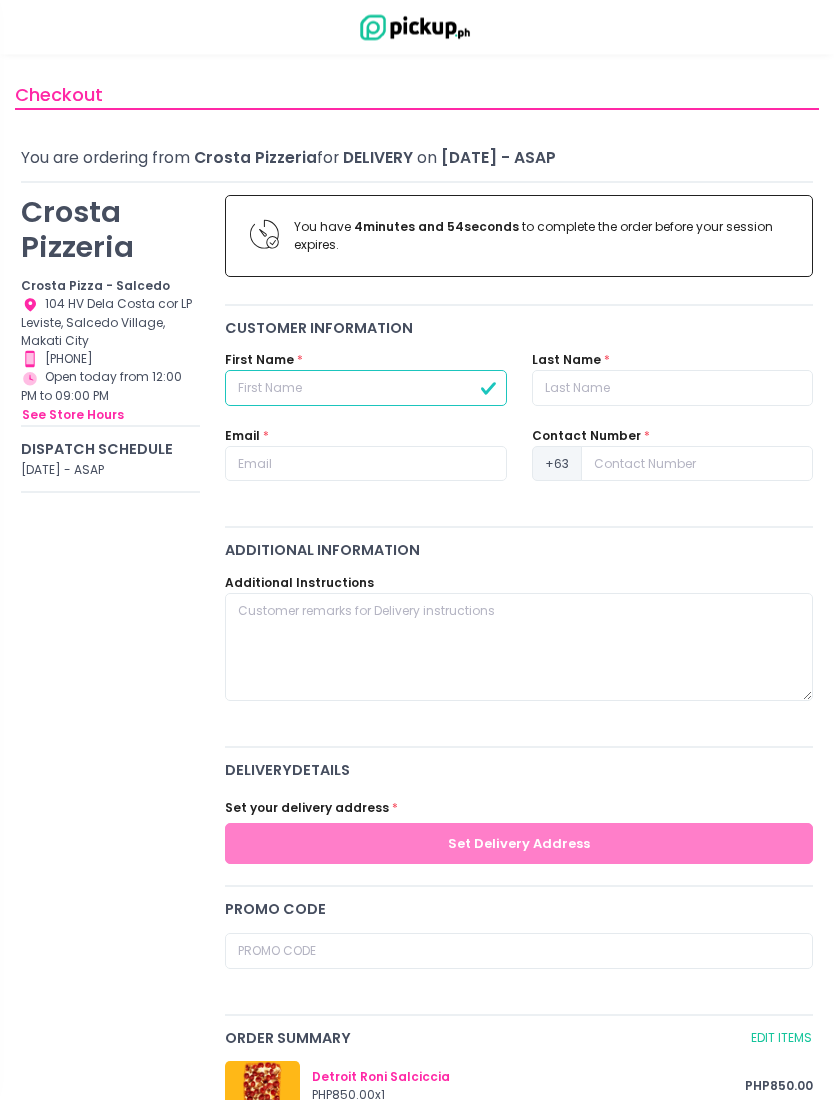 type on "[FIRST]" 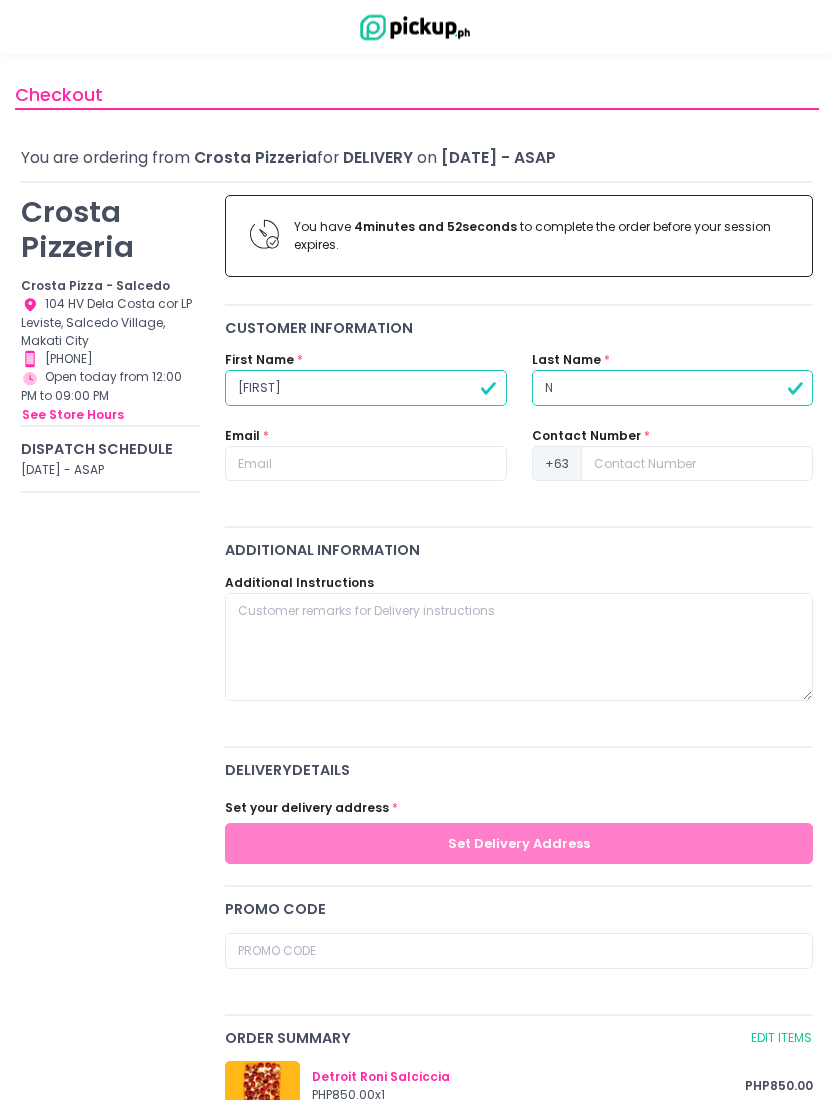 type on "Ne" 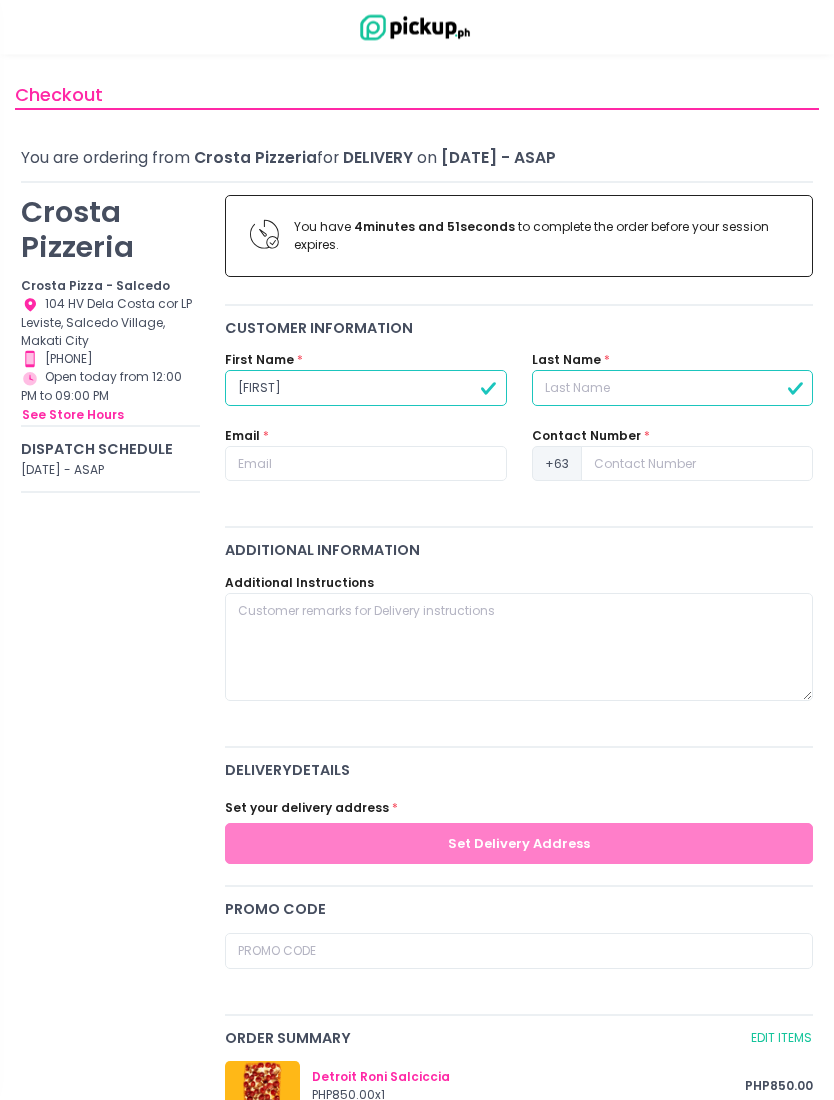type on "[LAST]" 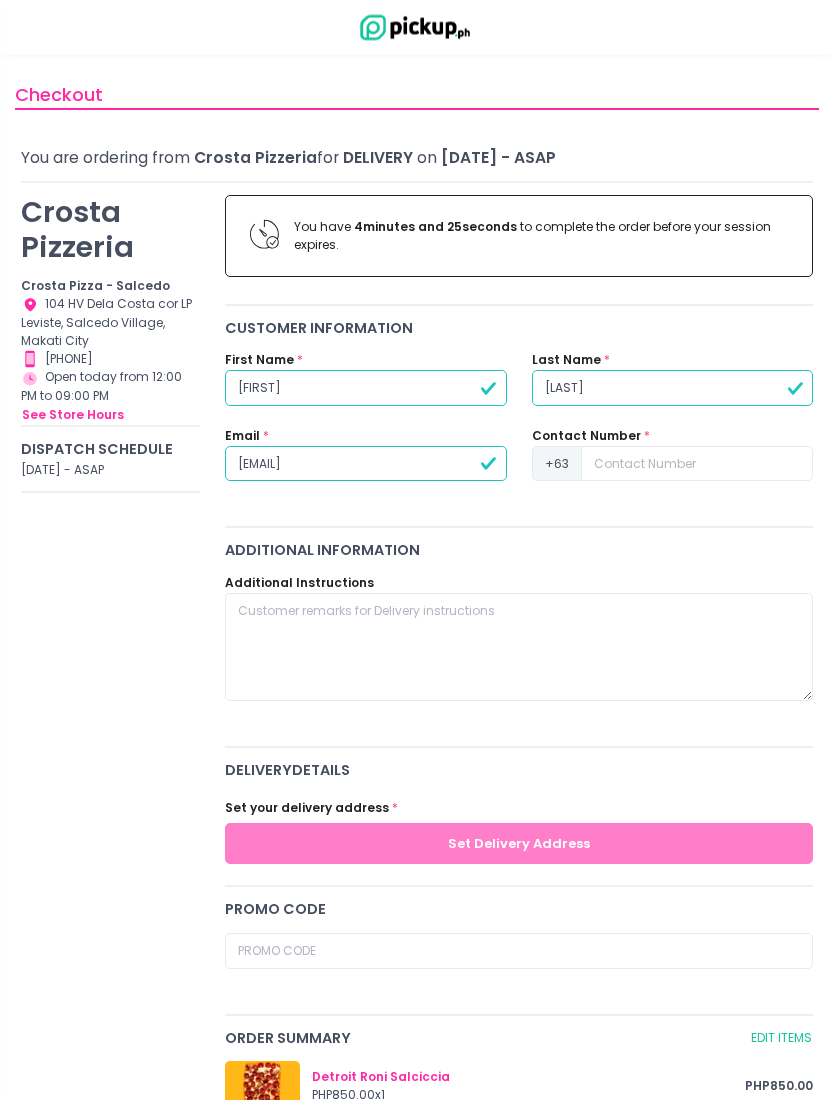 type on "[EMAIL]" 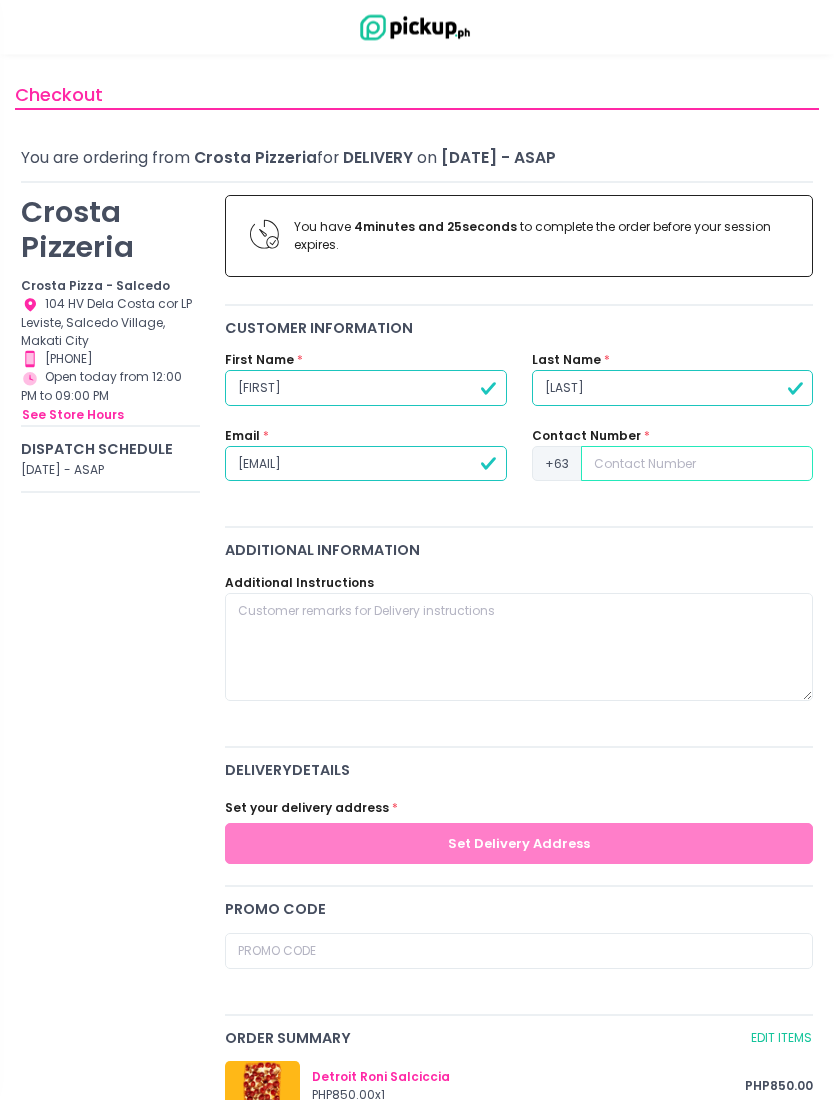 click at bounding box center (697, 465) 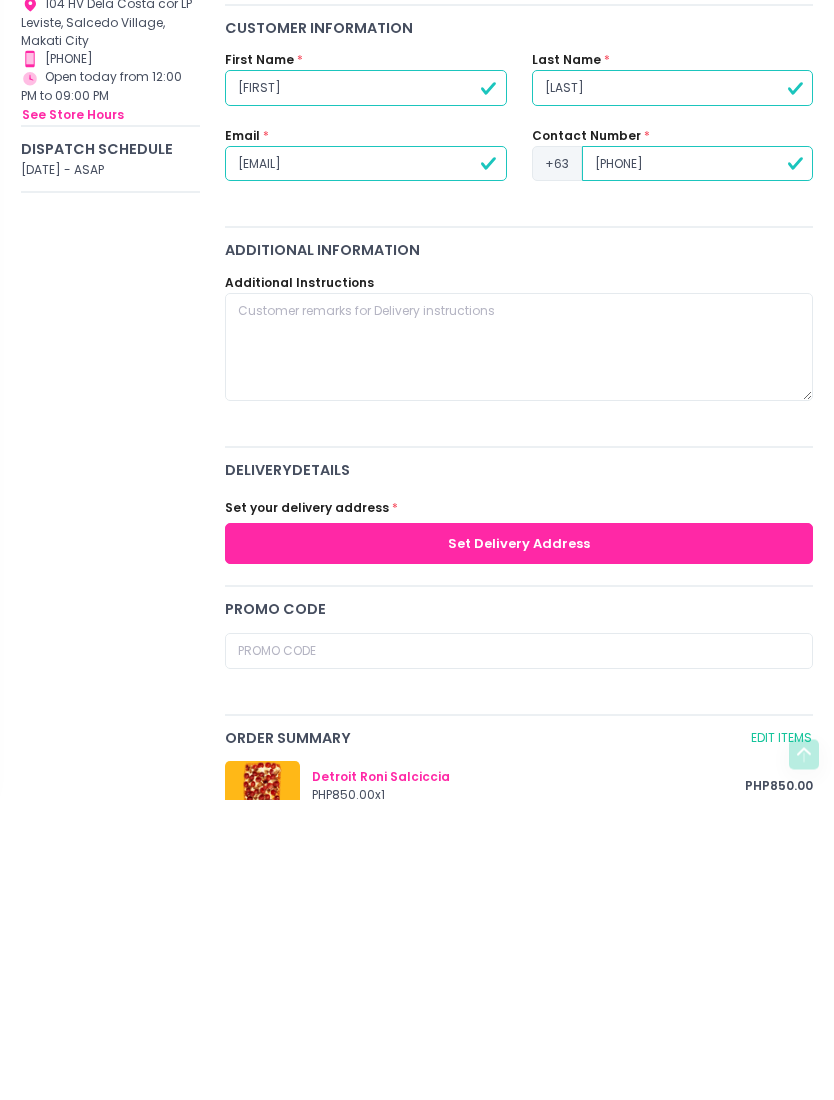 type on "[PHONE]" 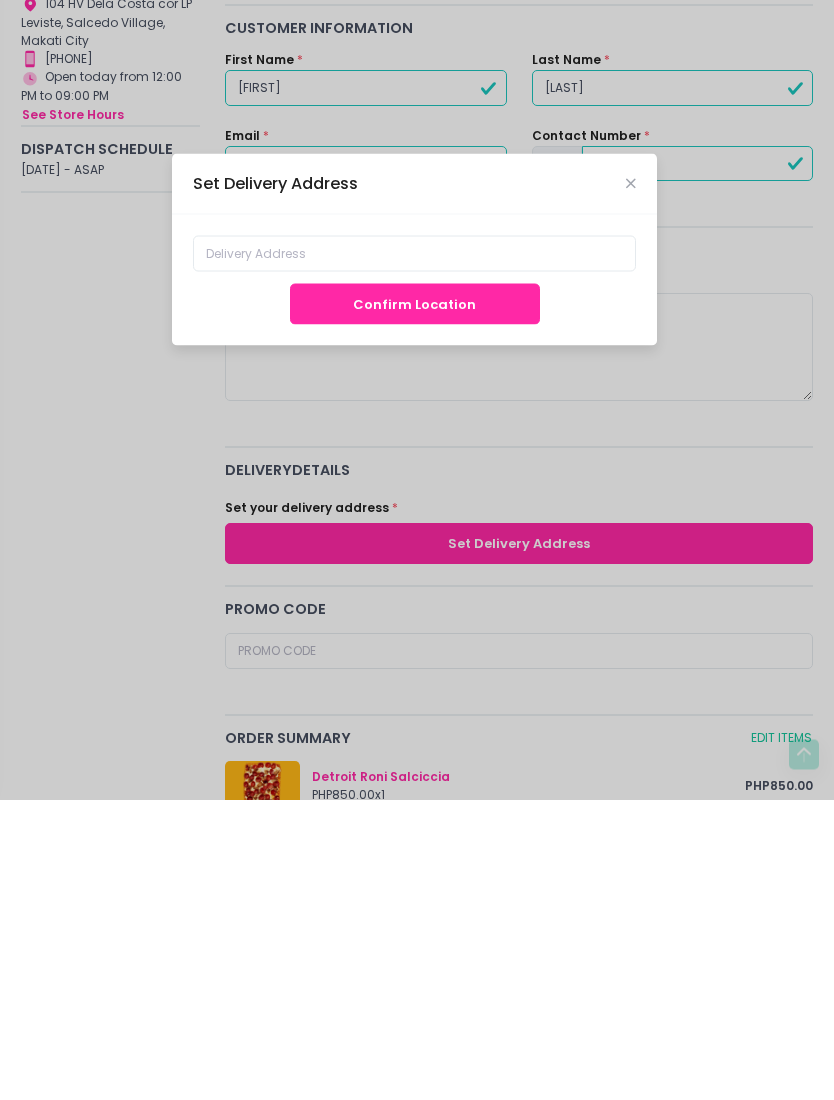scroll, scrollTop: 301, scrollLeft: 0, axis: vertical 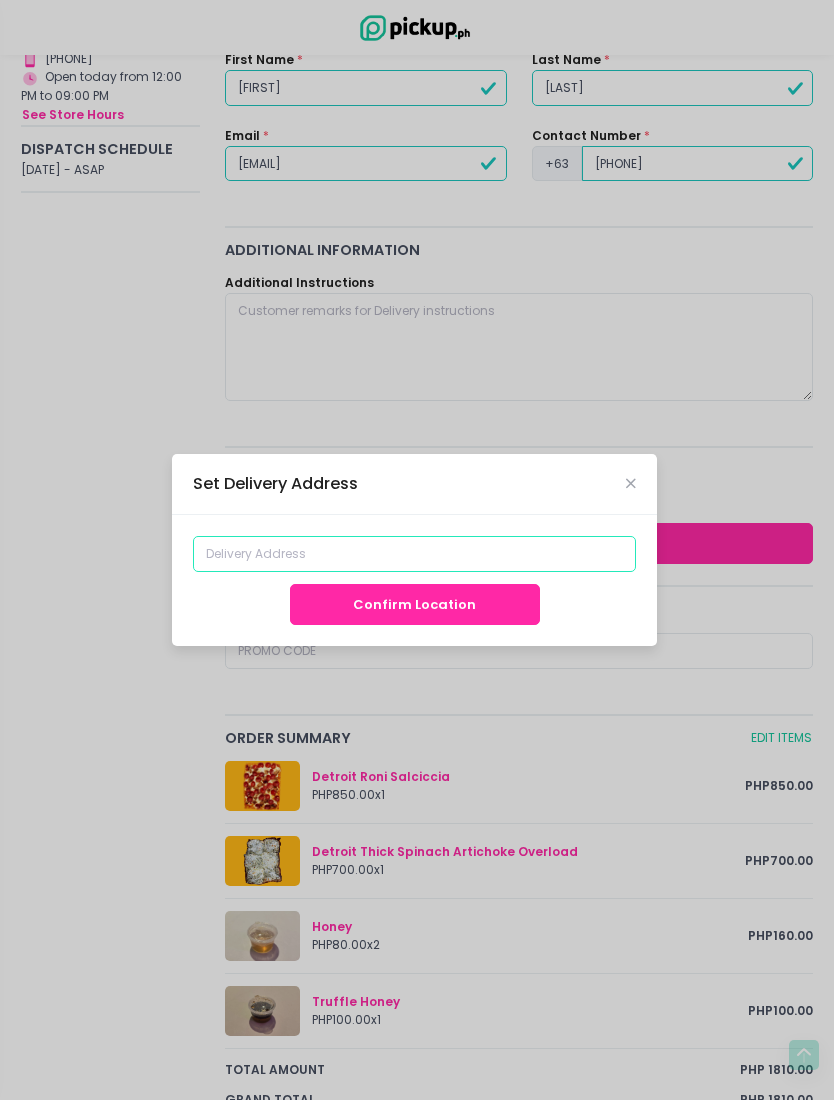 click at bounding box center [414, 554] 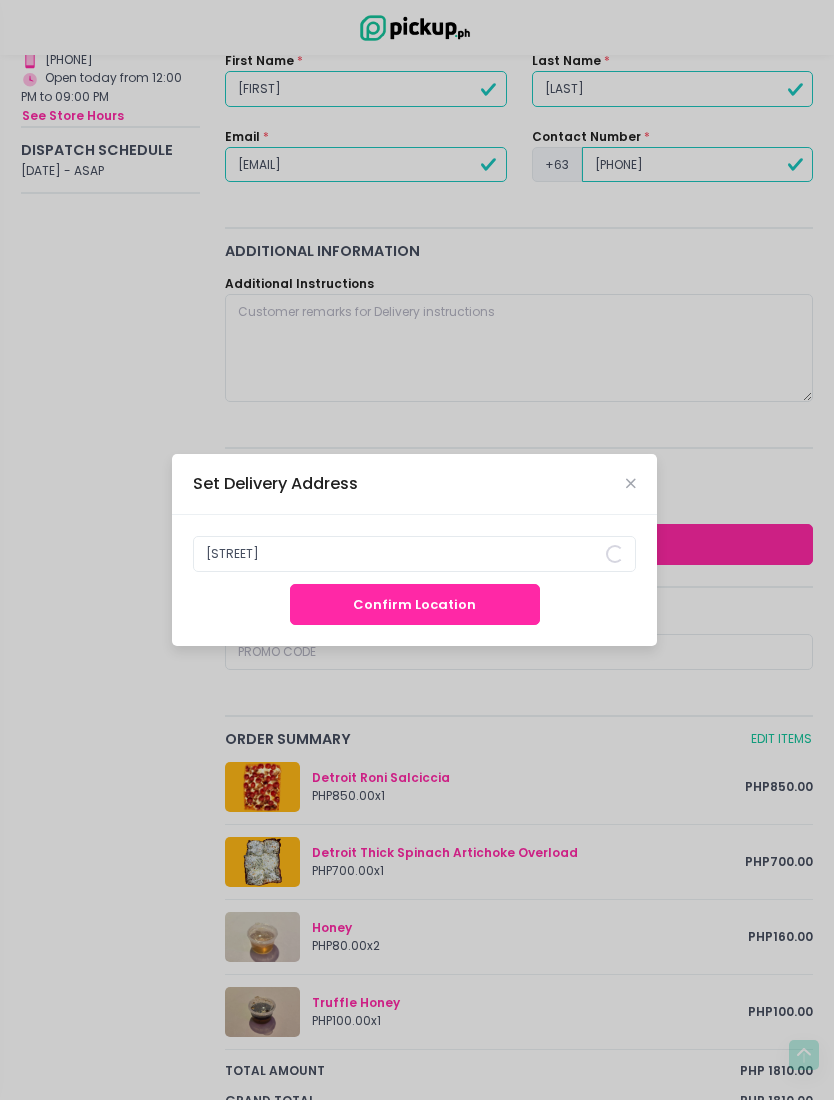 scroll, scrollTop: 301, scrollLeft: 0, axis: vertical 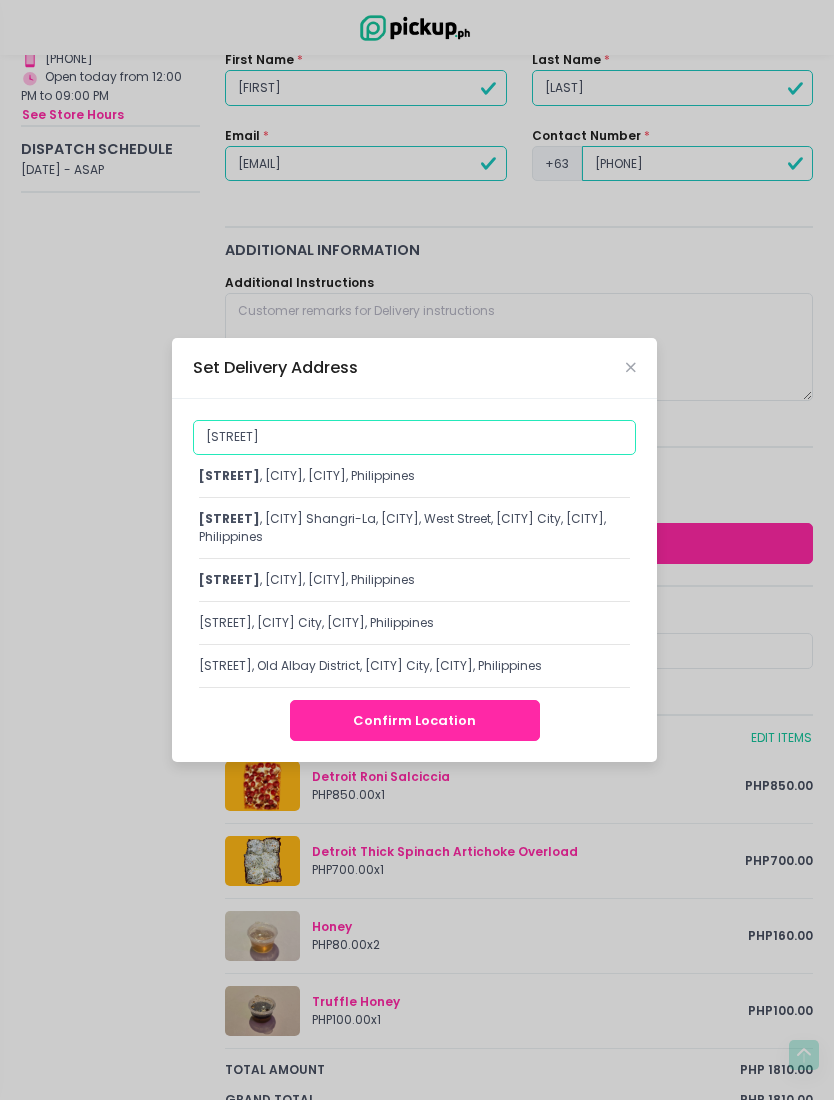 click on "[STREET]" at bounding box center [414, 438] 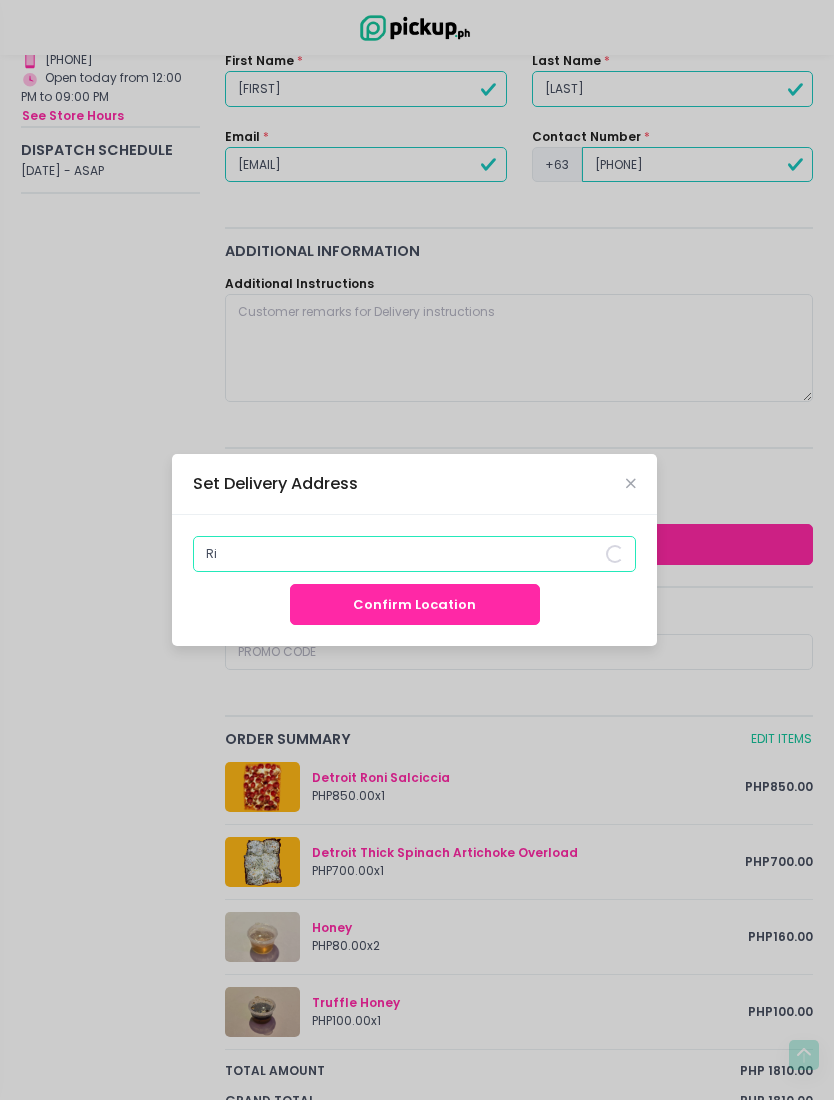 type on "R" 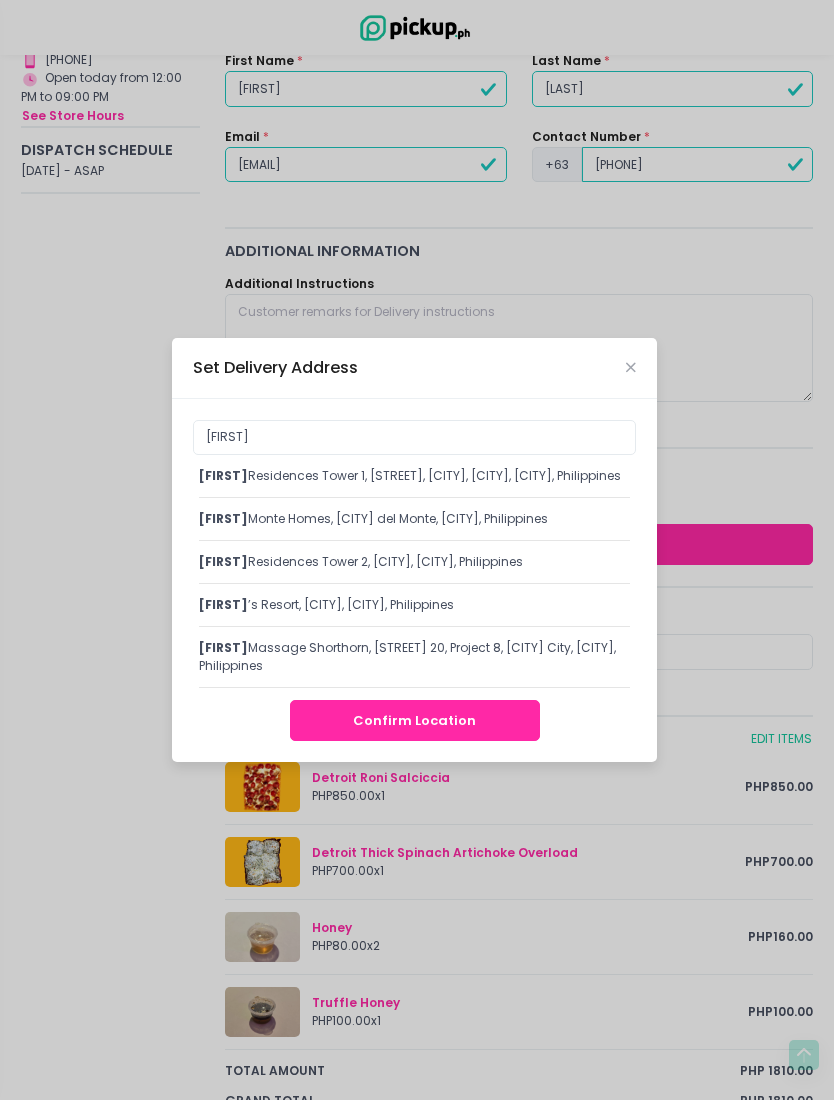 click on "[NAME] Residences Tower 1, [STREET], [CITY], [CITY], [CITY], Philippines" at bounding box center (414, 482) 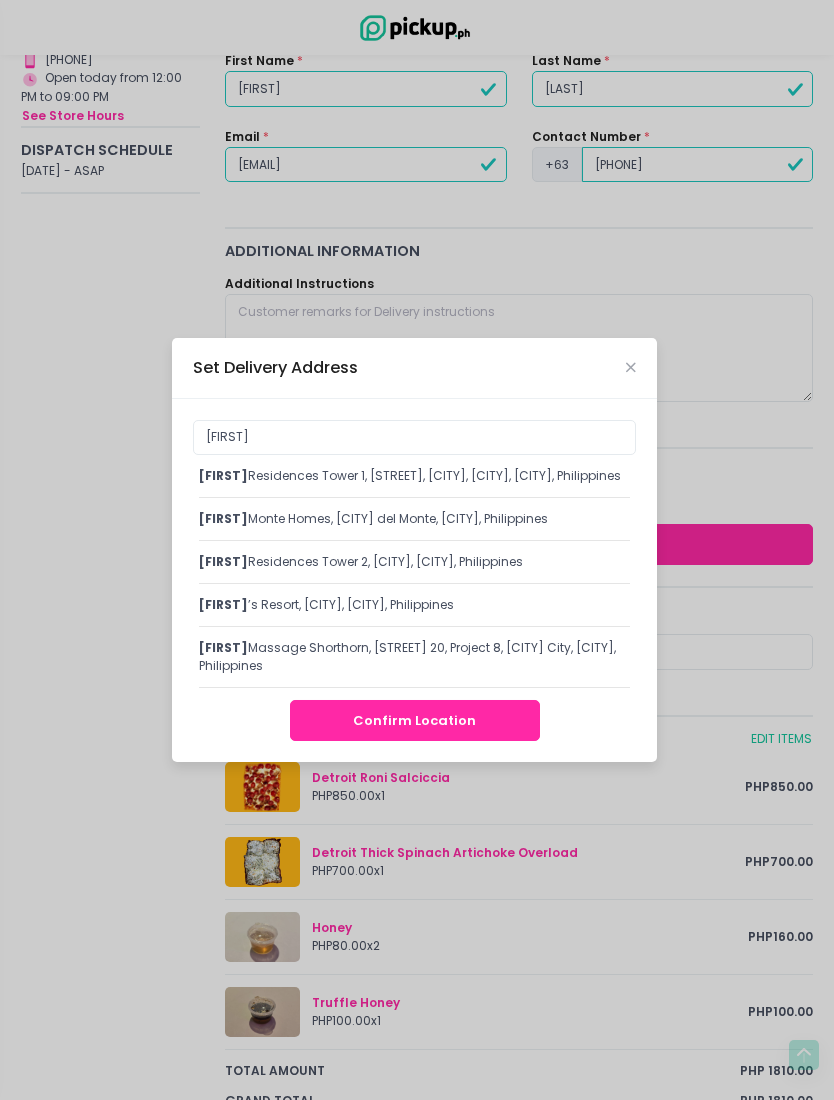 scroll, scrollTop: 301, scrollLeft: 0, axis: vertical 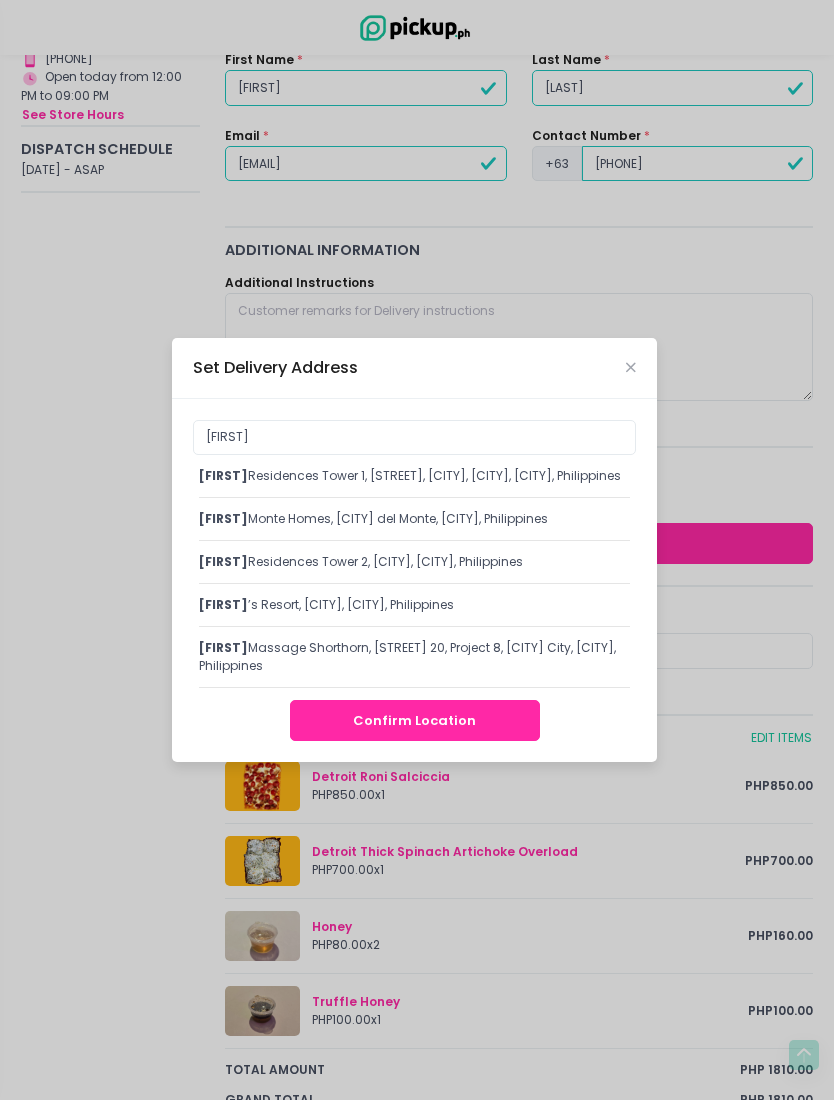 type on "[NAME] Residences Tower 1, [STREET], [CITY], [CITY], [CITY], Philippines" 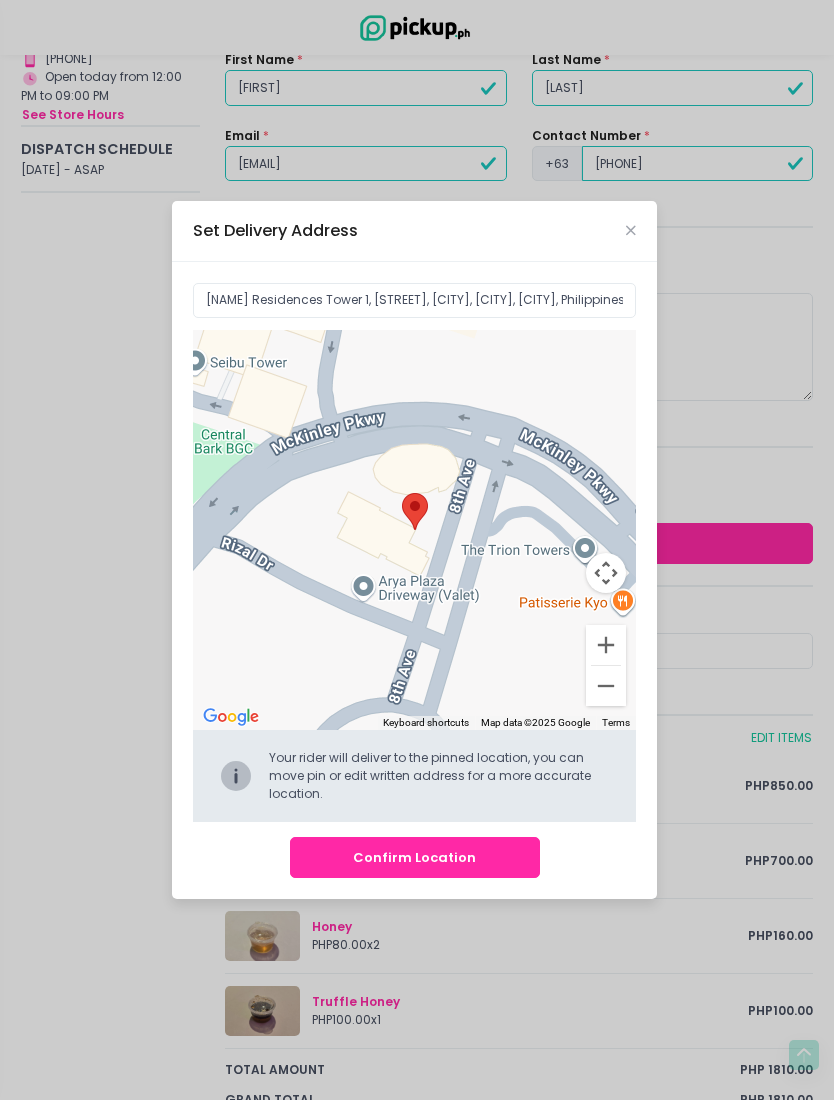 click on "Confirm Location" at bounding box center [415, 857] 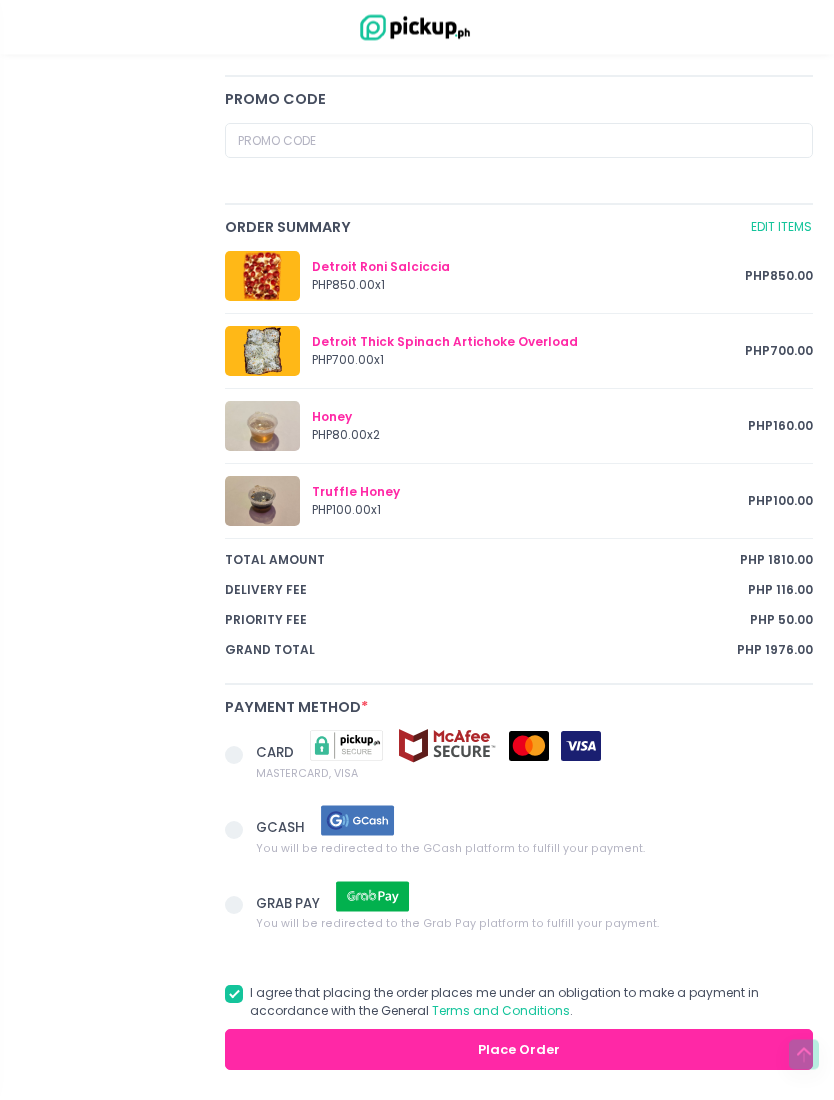 scroll, scrollTop: 913, scrollLeft: 0, axis: vertical 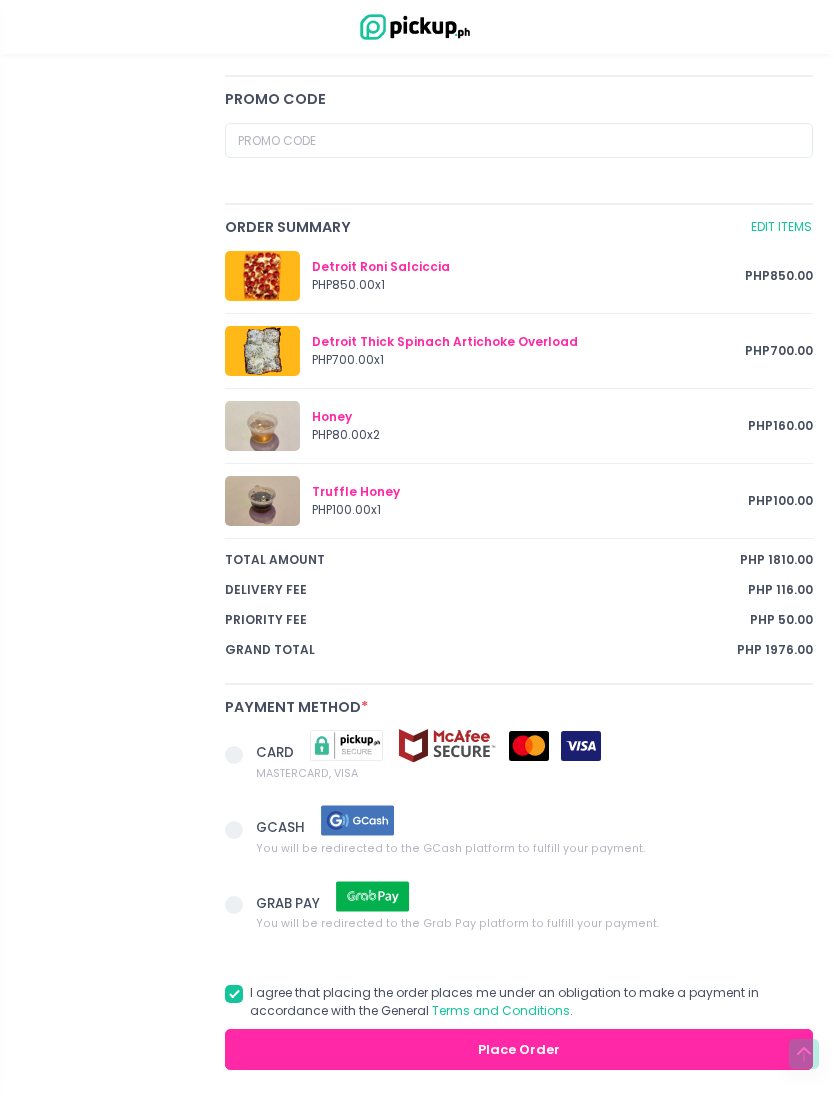 click at bounding box center [234, 831] 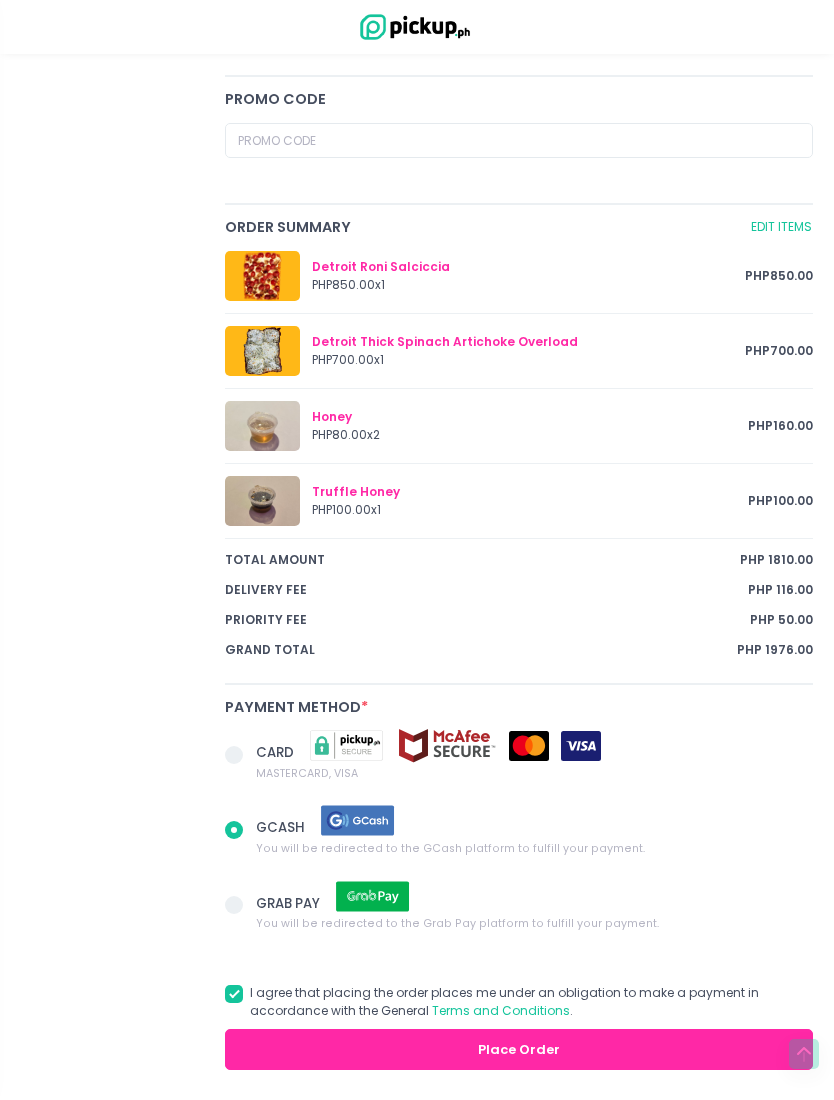 click on "Place Order" at bounding box center [519, 1050] 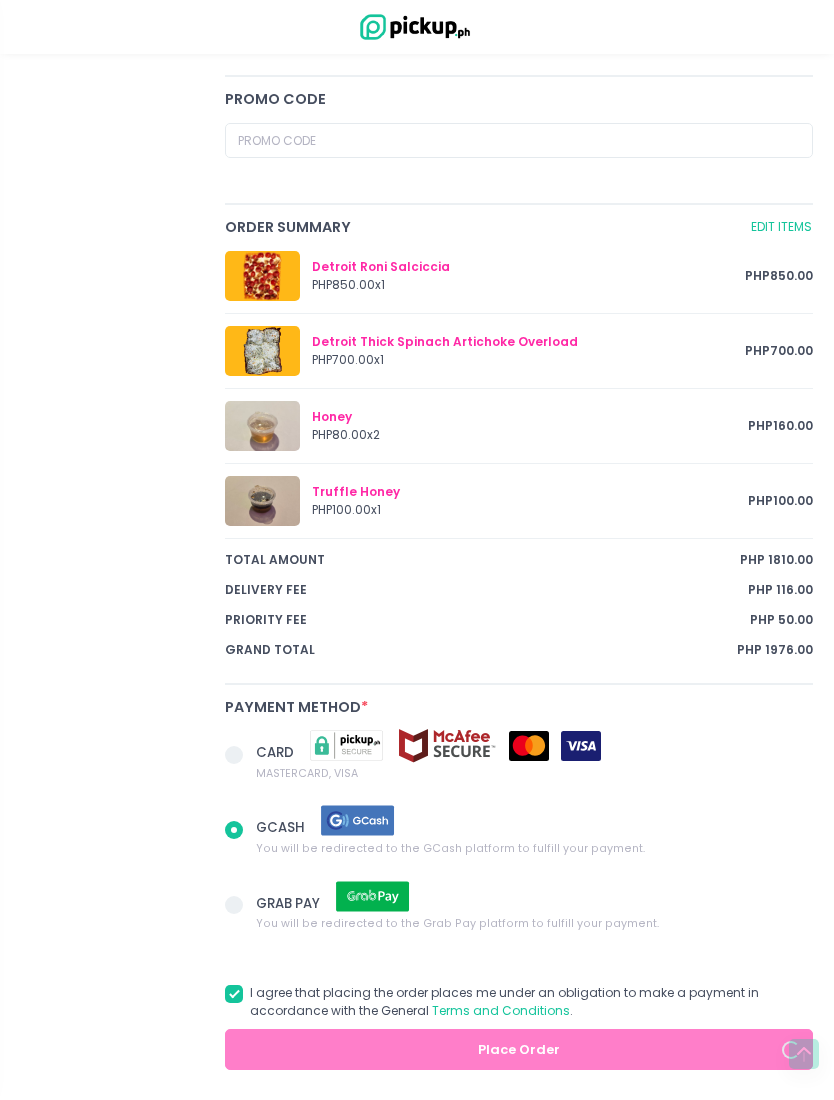 radio on "true" 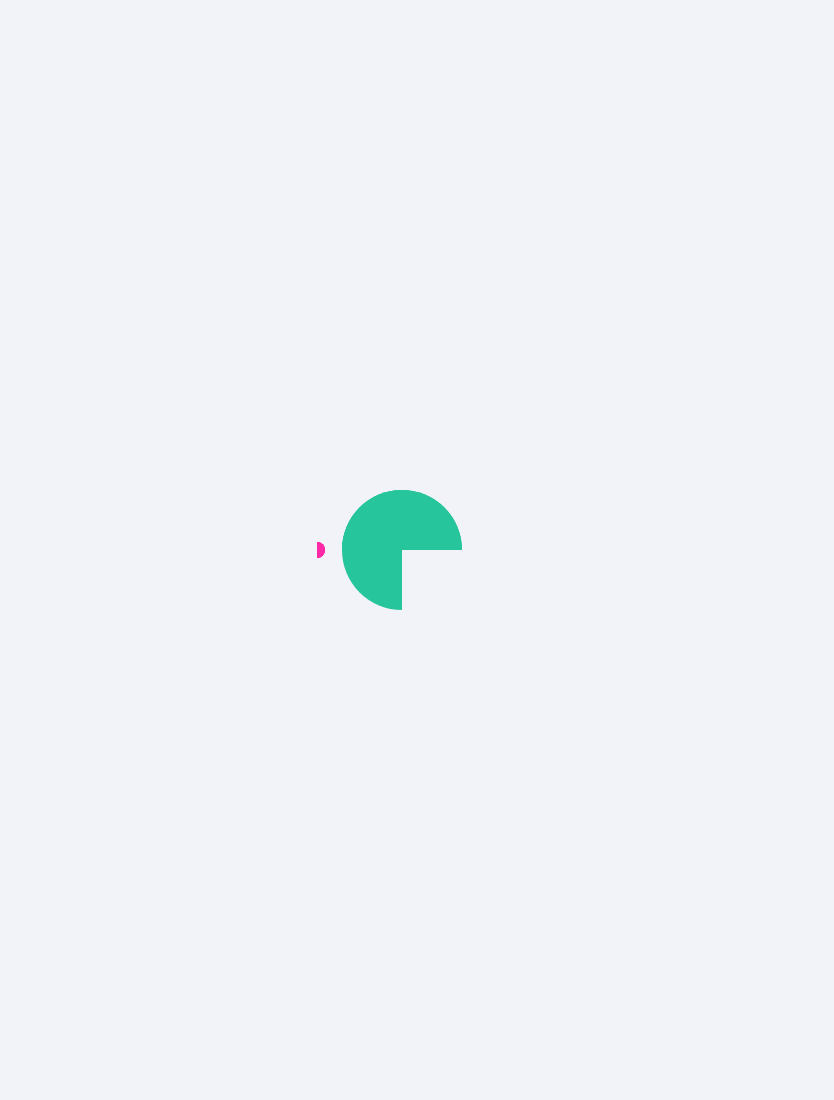 scroll, scrollTop: 0, scrollLeft: 0, axis: both 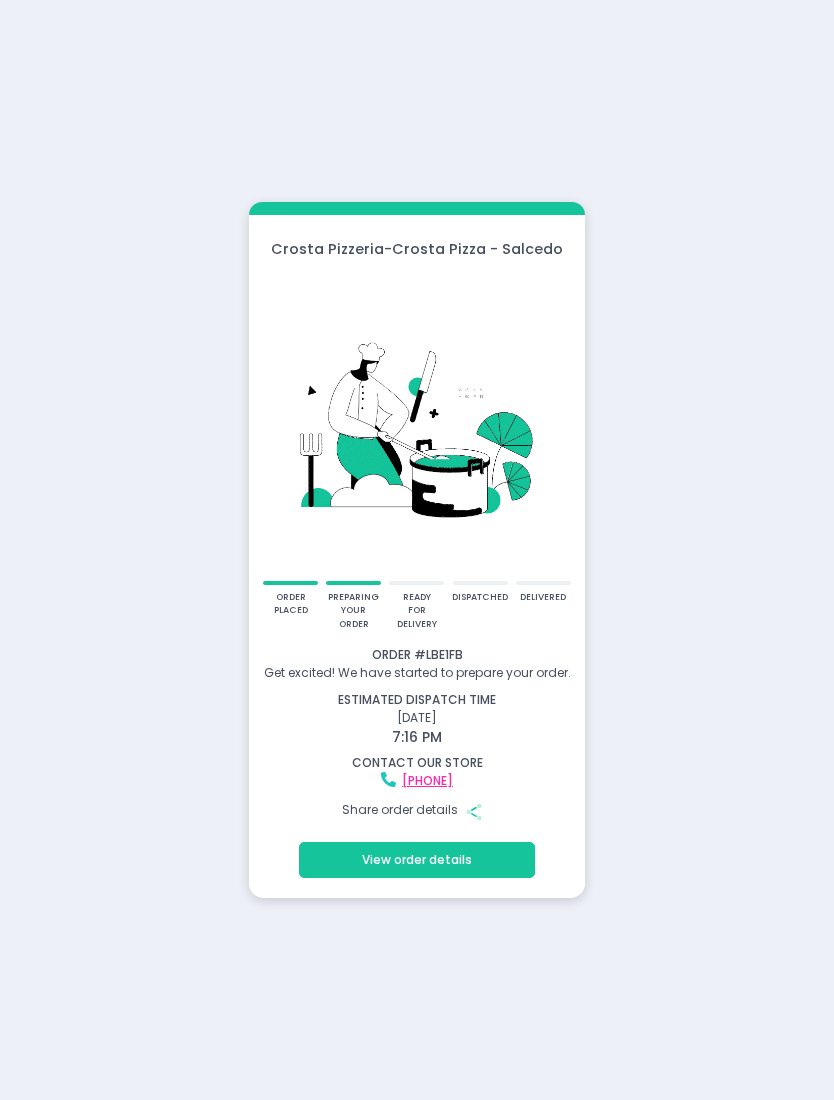 click on "View order details" at bounding box center (416, 860) 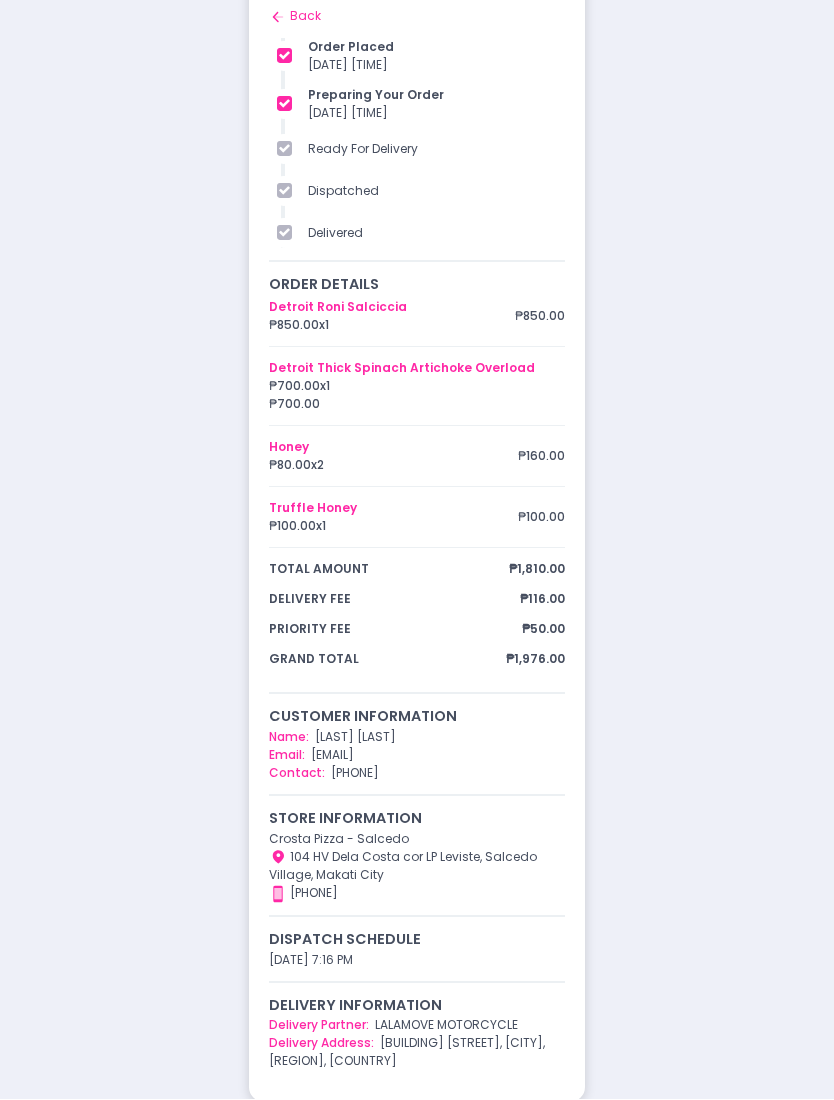 scroll, scrollTop: 0, scrollLeft: 0, axis: both 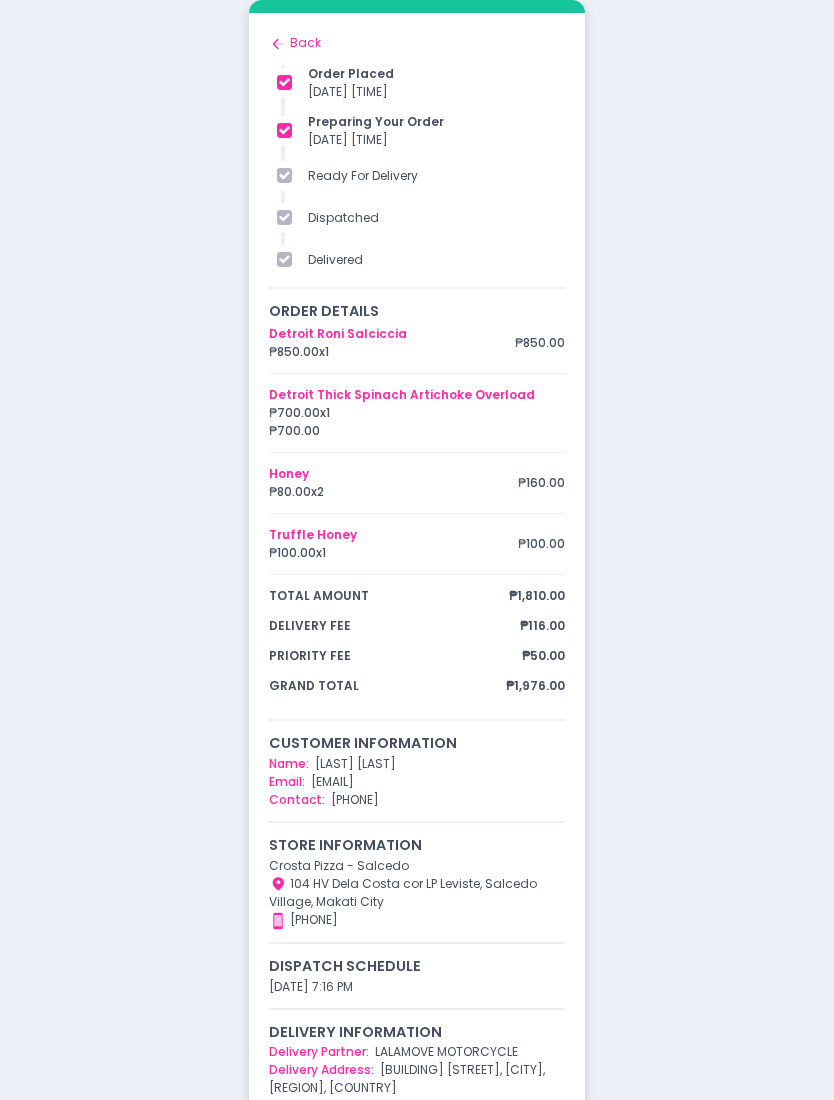 click on "Back to home Created with Sketch." 